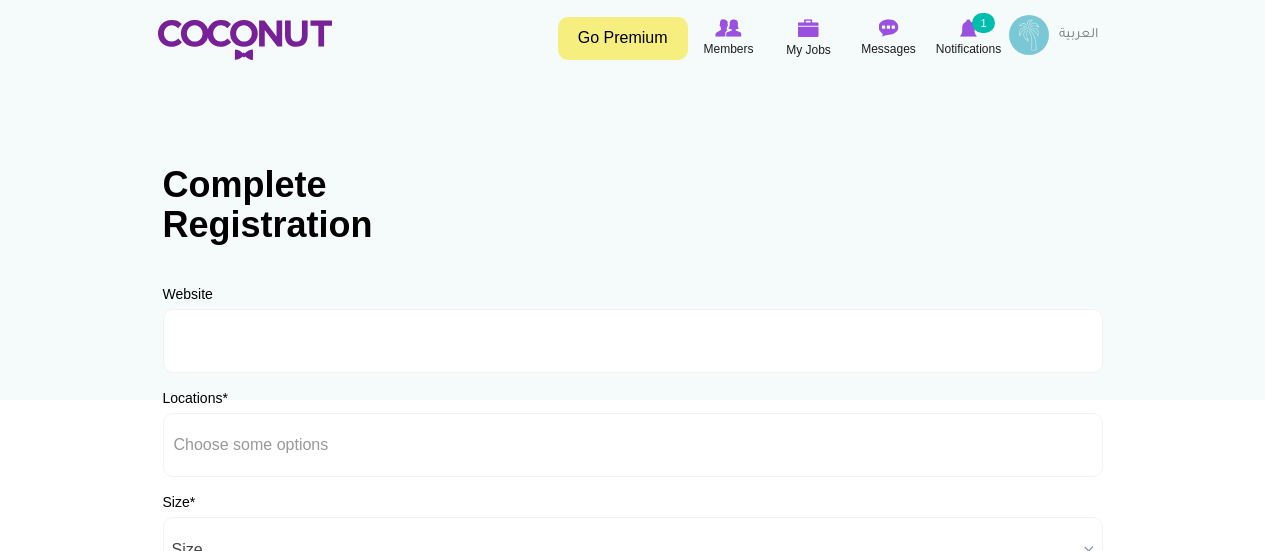 scroll, scrollTop: 0, scrollLeft: 0, axis: both 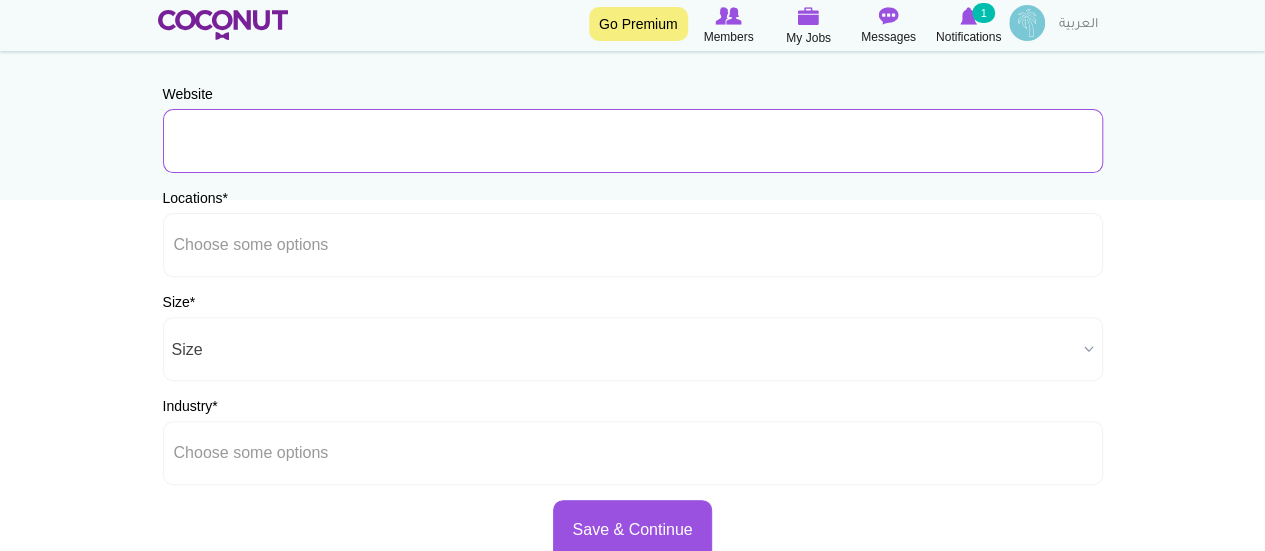 click on "URL" at bounding box center [633, 141] 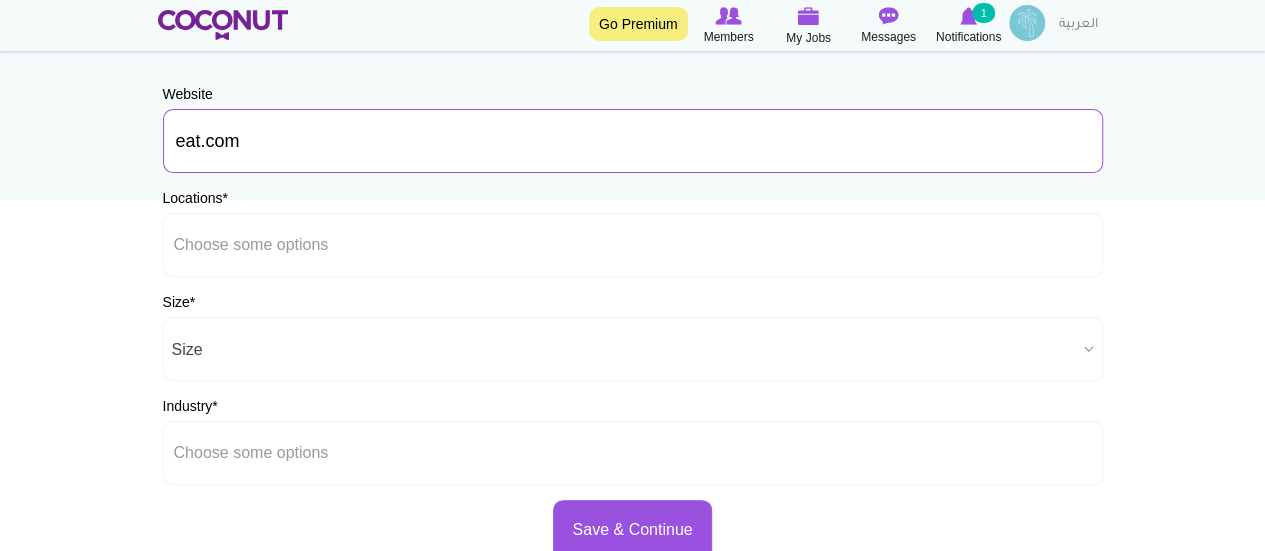type on "eat.com" 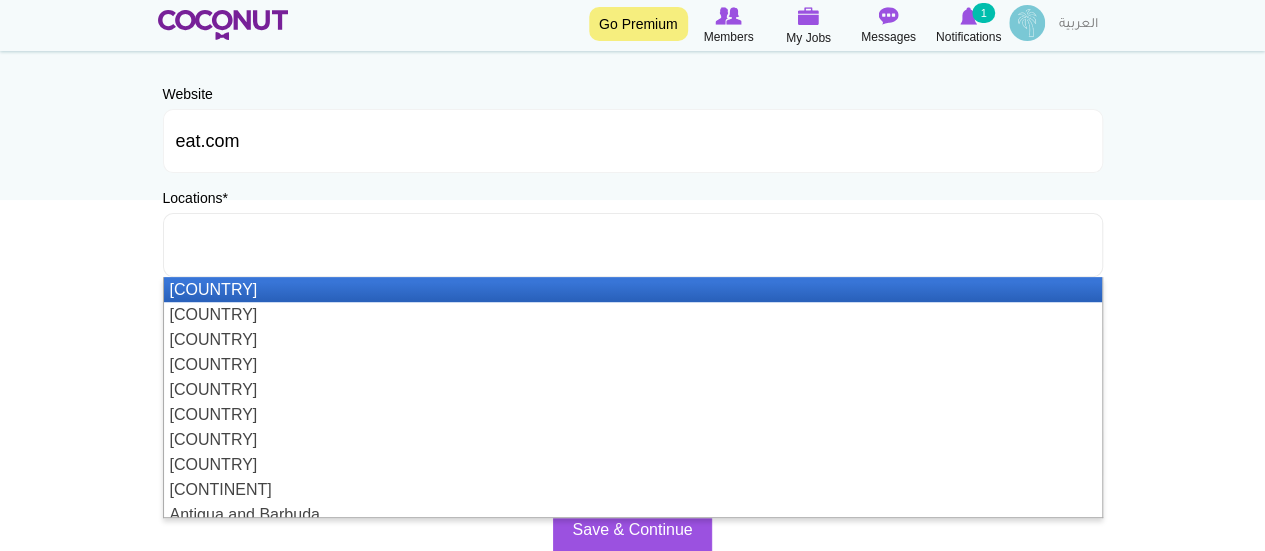 click at bounding box center (264, 245) 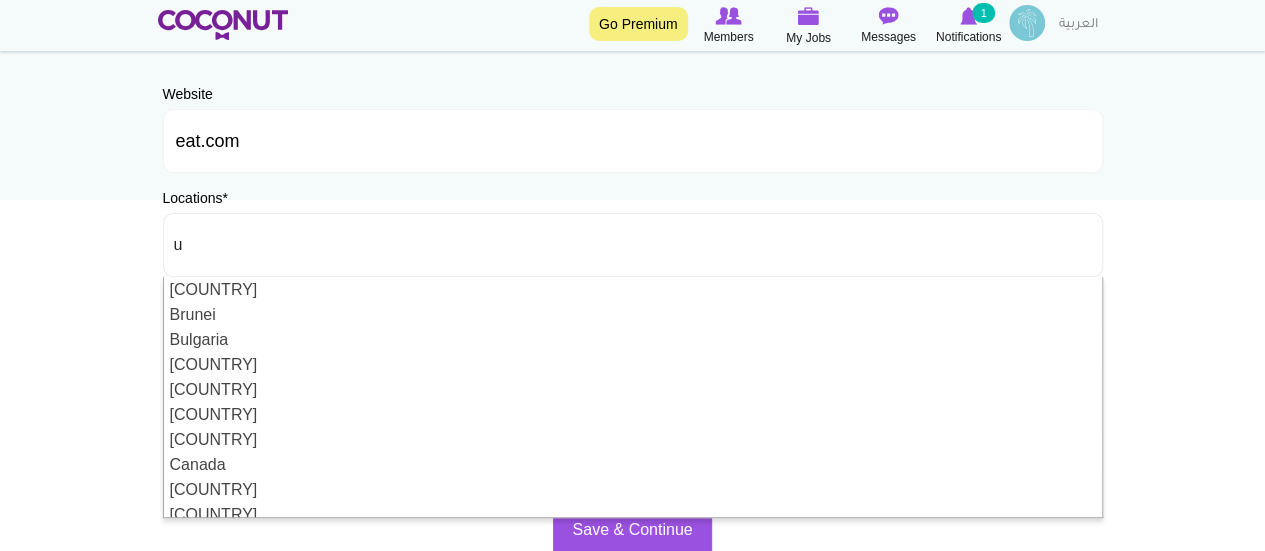 scroll, scrollTop: 0, scrollLeft: 0, axis: both 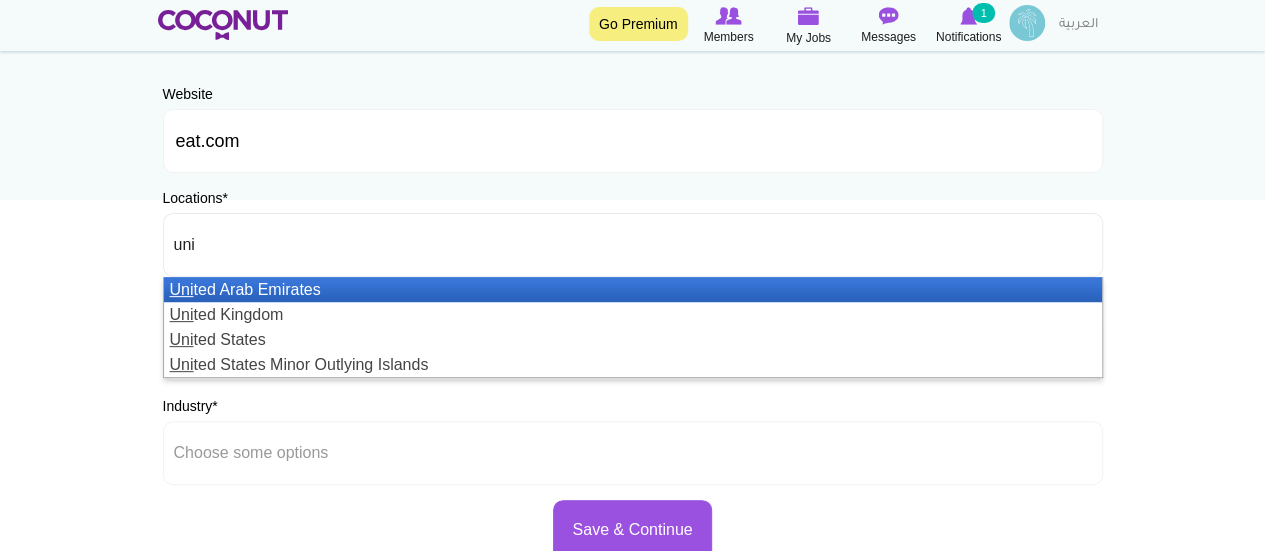 type on "uni" 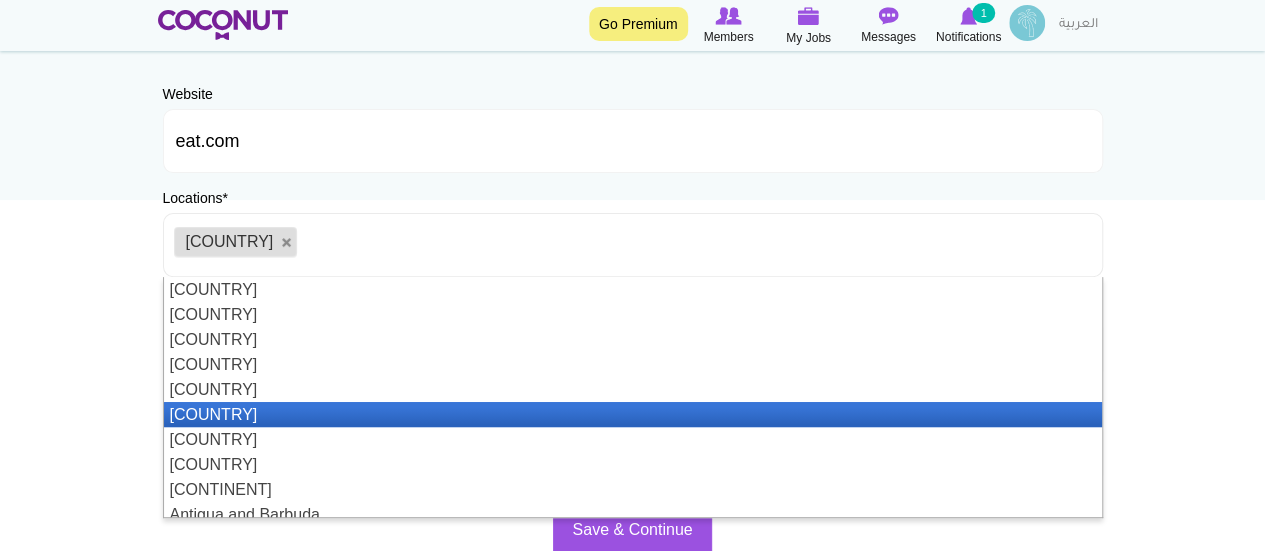 scroll, scrollTop: 100, scrollLeft: 0, axis: vertical 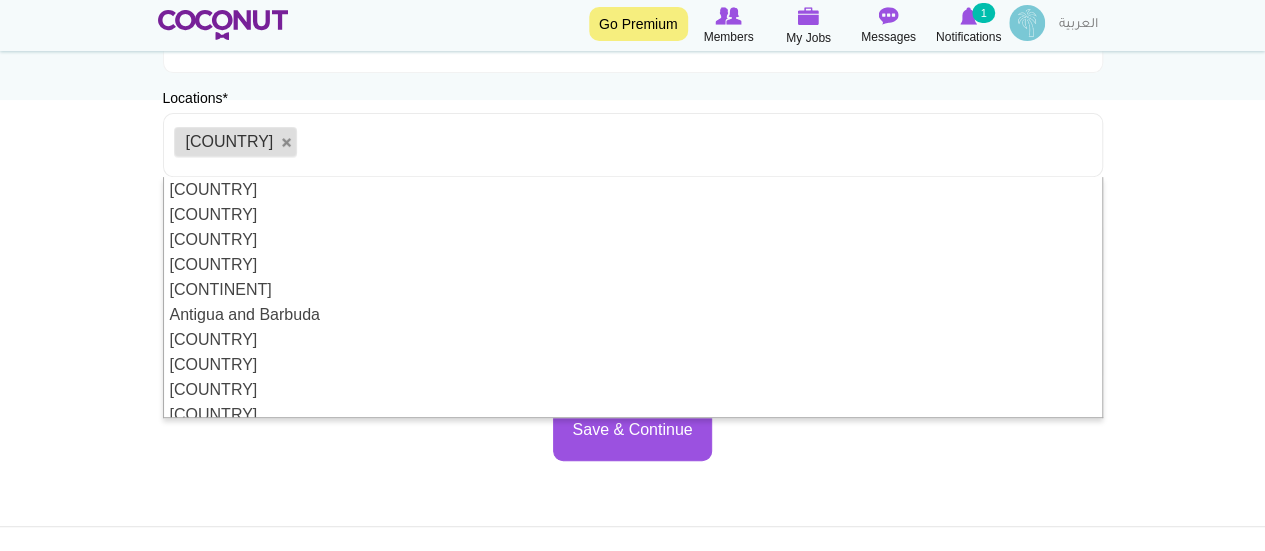 click on "Toggle navigation
Go Premium
Members
My Jobs
Post a Job
Messages
Notifications
1
Eatx
My Jobs" at bounding box center (632, 274) 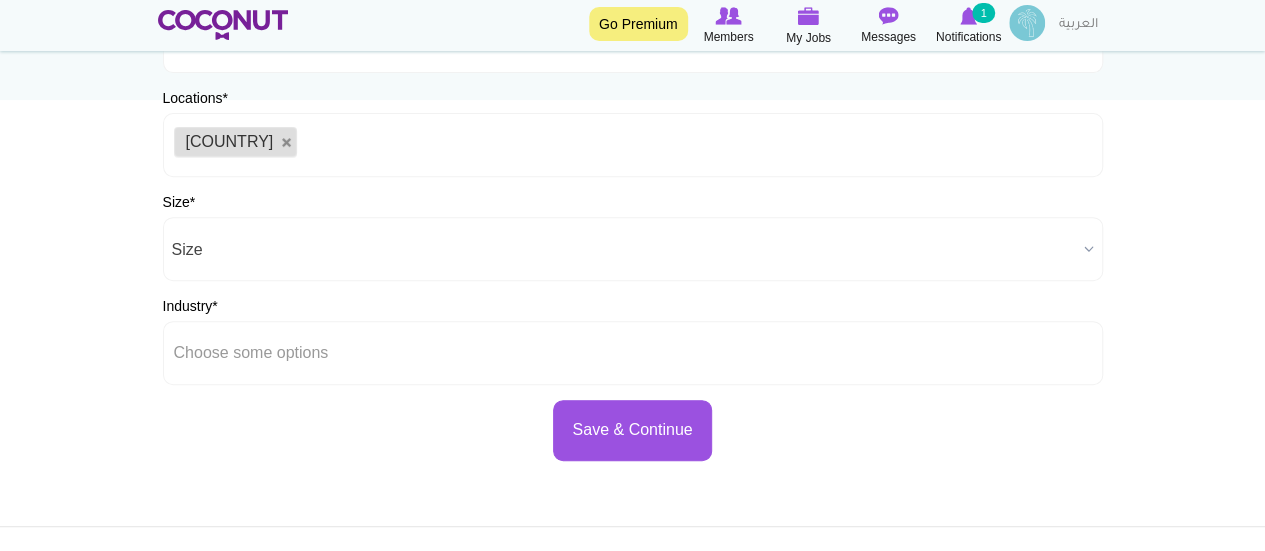 click on "Size" at bounding box center [624, 250] 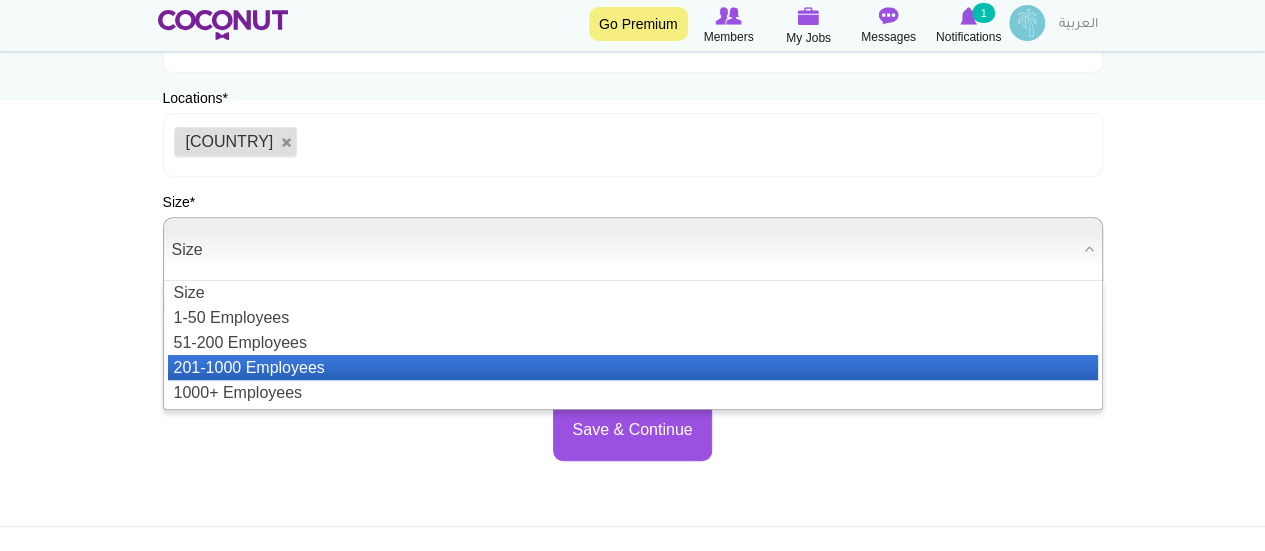 click on "201-1000 Employees" at bounding box center (633, 367) 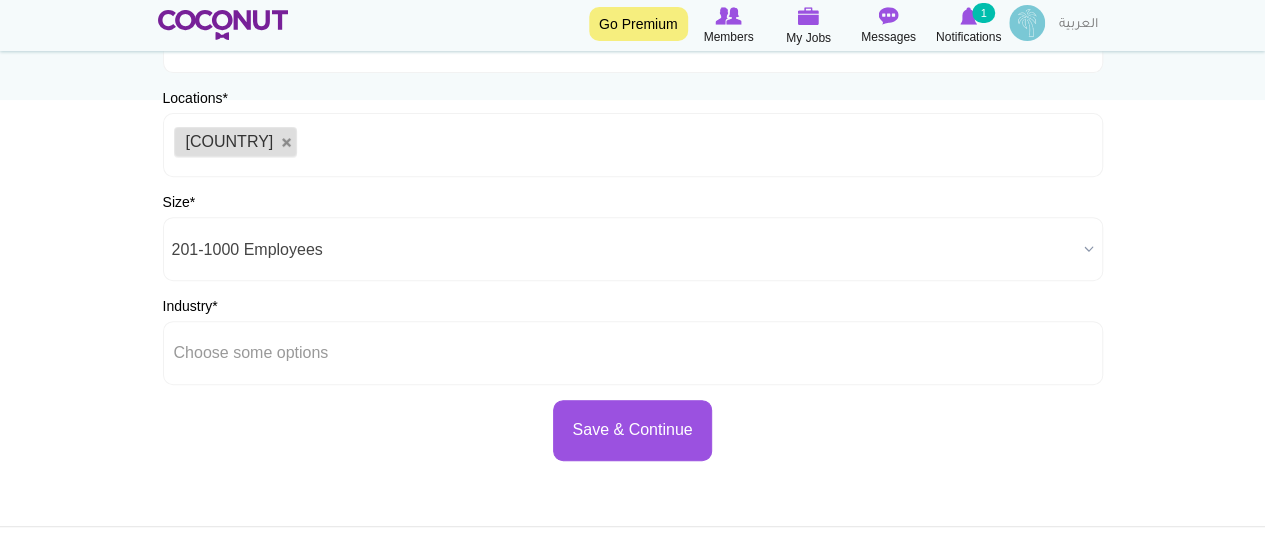type 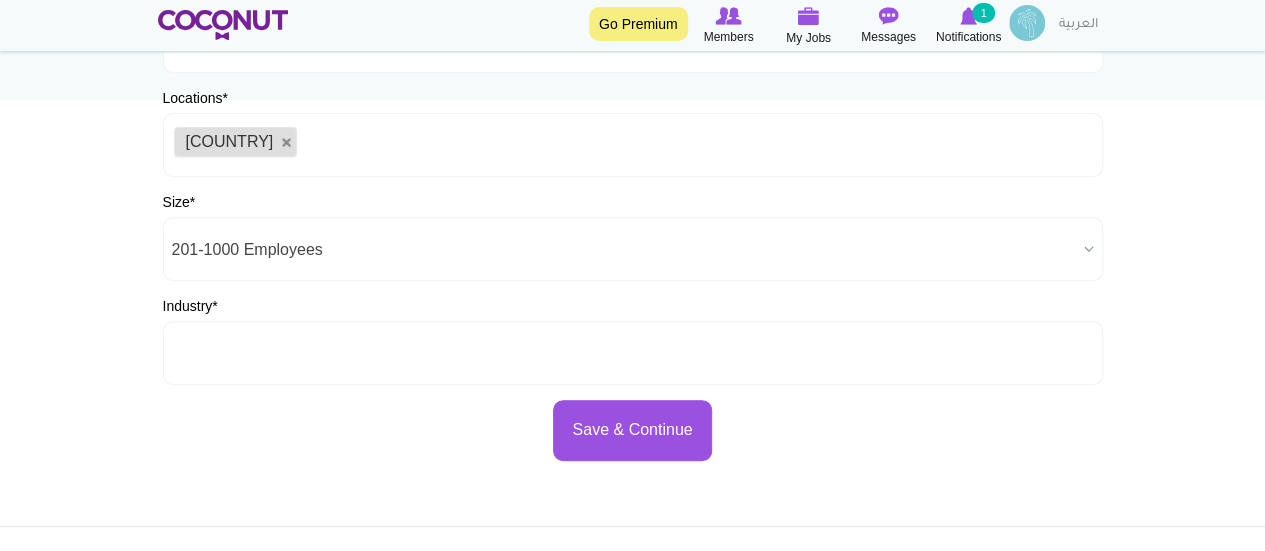 click at bounding box center (264, 353) 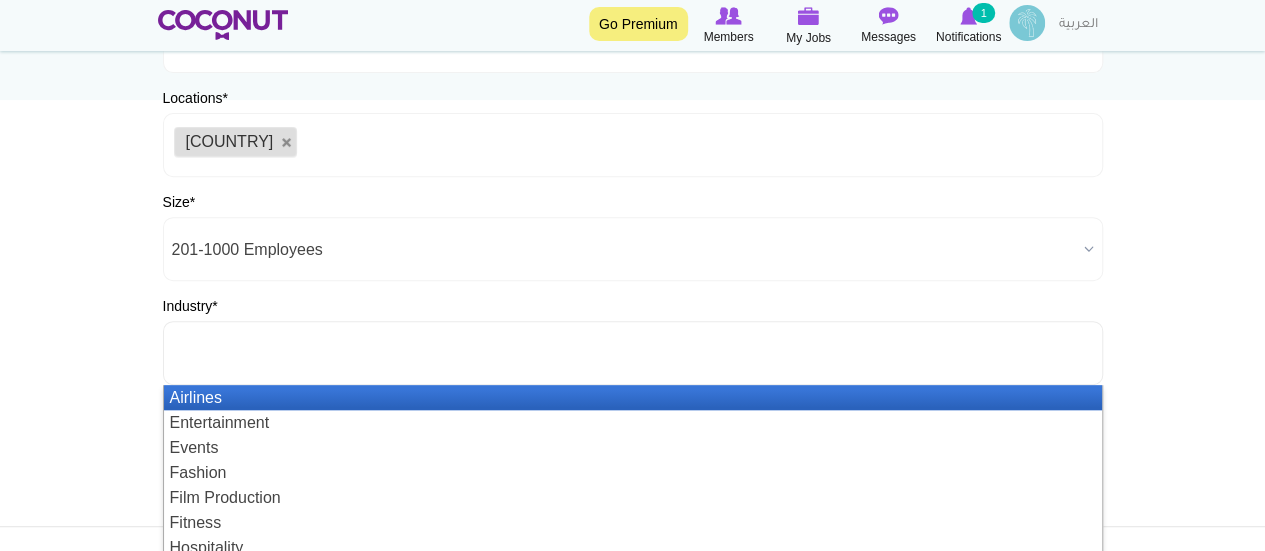 scroll, scrollTop: 60, scrollLeft: 0, axis: vertical 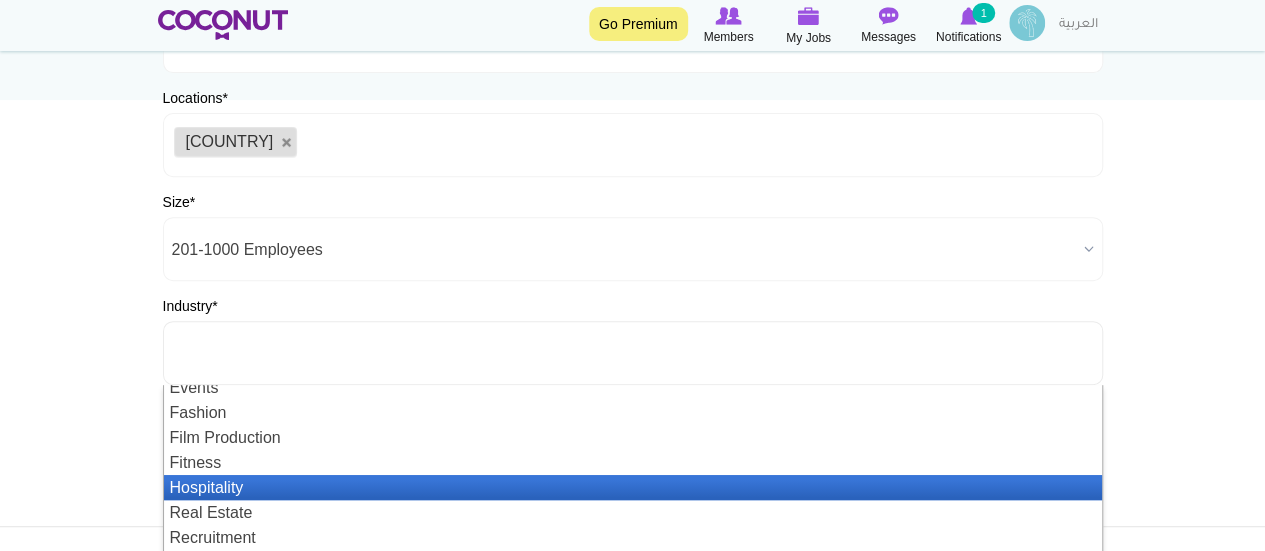 click on "Hospitality" at bounding box center (633, 487) 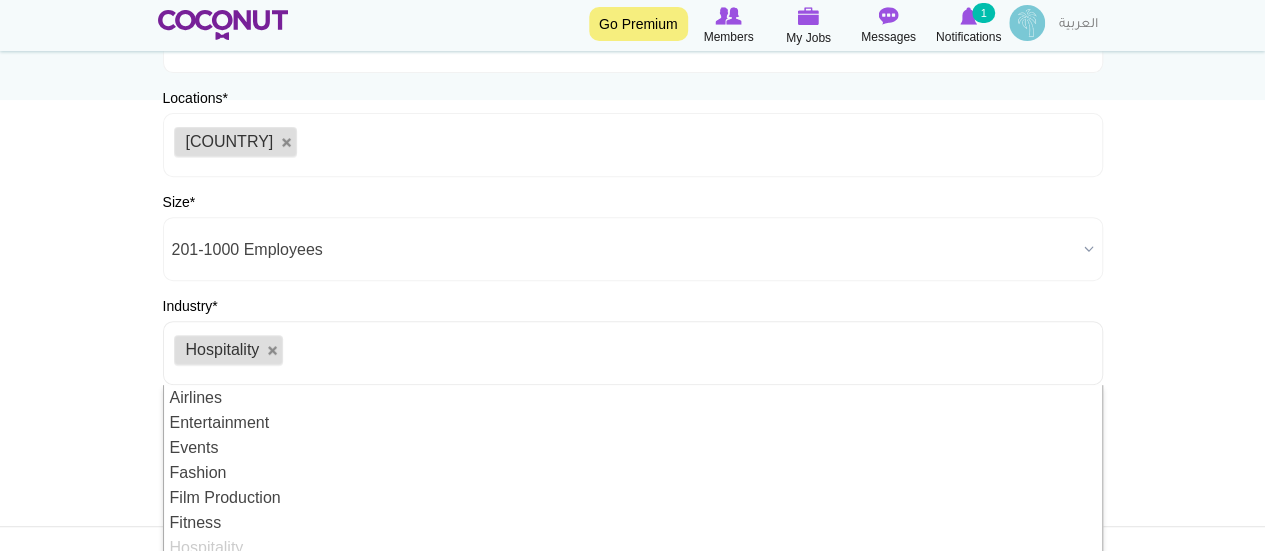 scroll, scrollTop: 400, scrollLeft: 0, axis: vertical 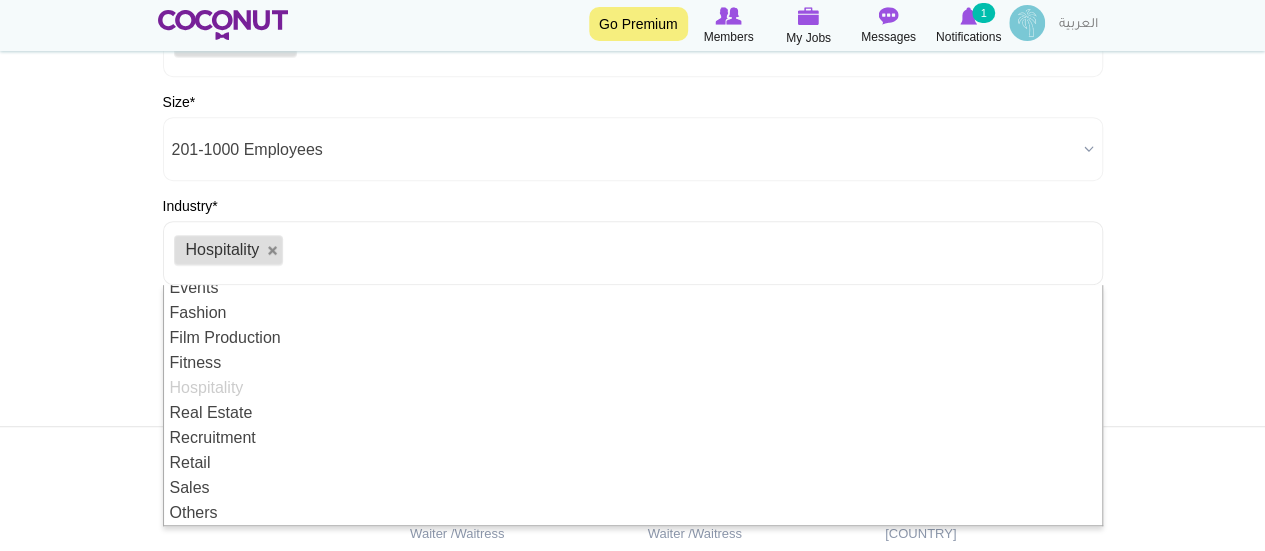 click on "Toggle navigation
Go Premium
Members
My Jobs
Post a Job
Messages
Notifications
1
Eatx
My Jobs" at bounding box center (632, 174) 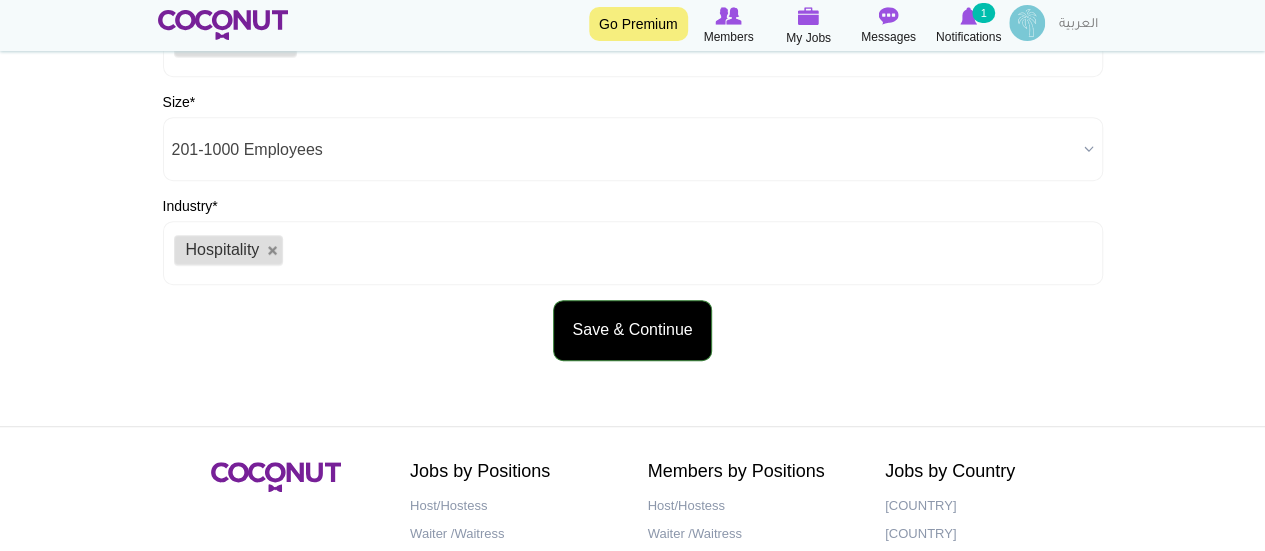 click on "Save & Continue" at bounding box center [632, 330] 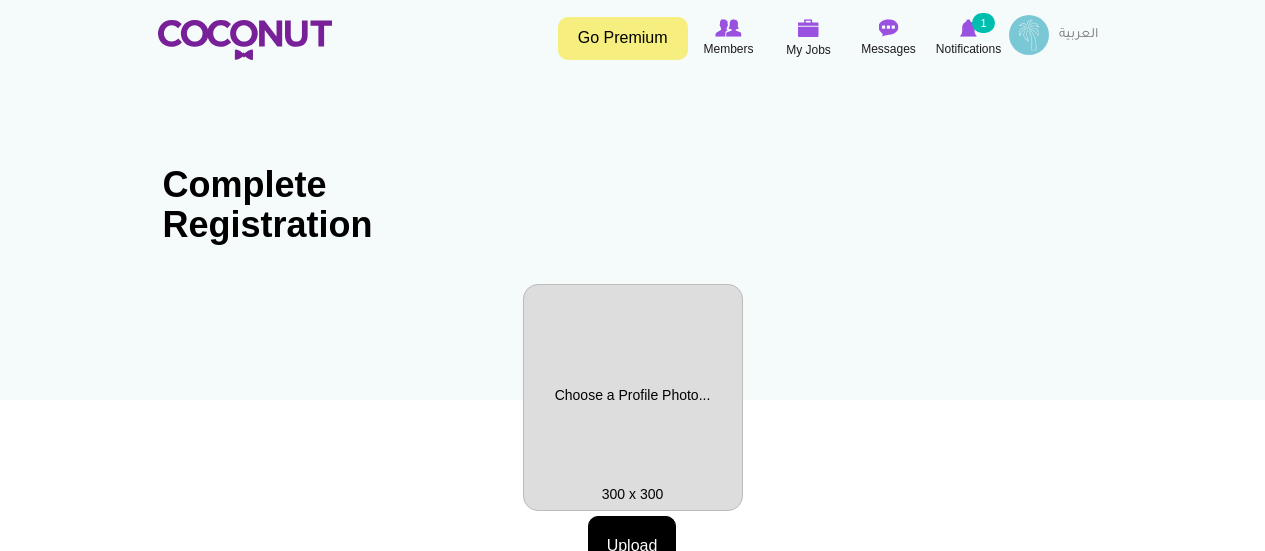 scroll, scrollTop: 0, scrollLeft: 0, axis: both 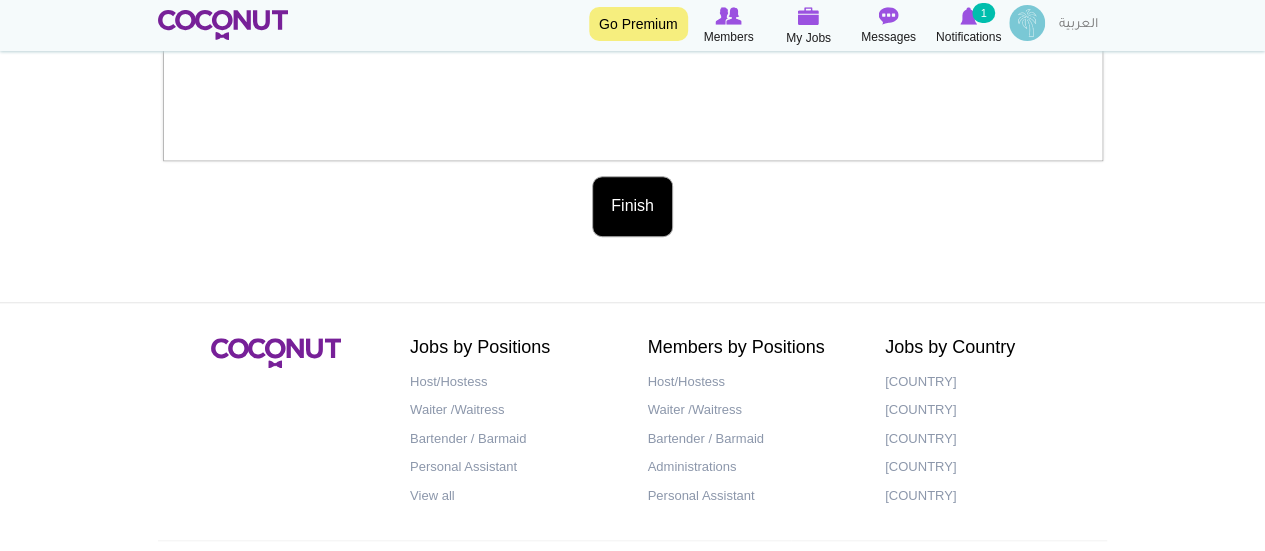 click on "Finish" at bounding box center (632, 206) 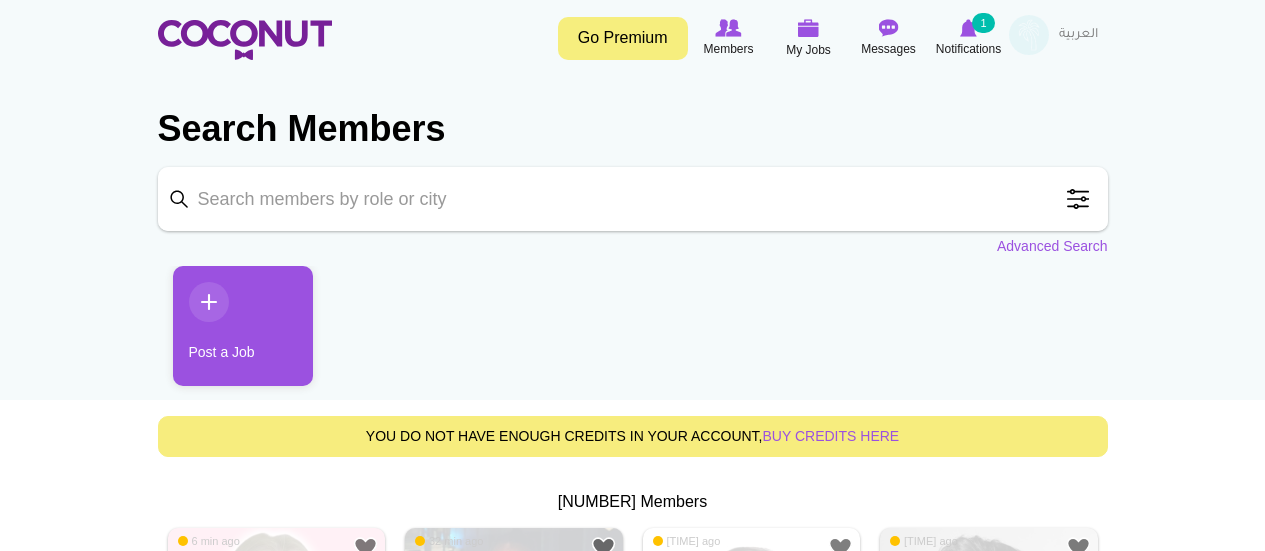 scroll, scrollTop: 0, scrollLeft: 0, axis: both 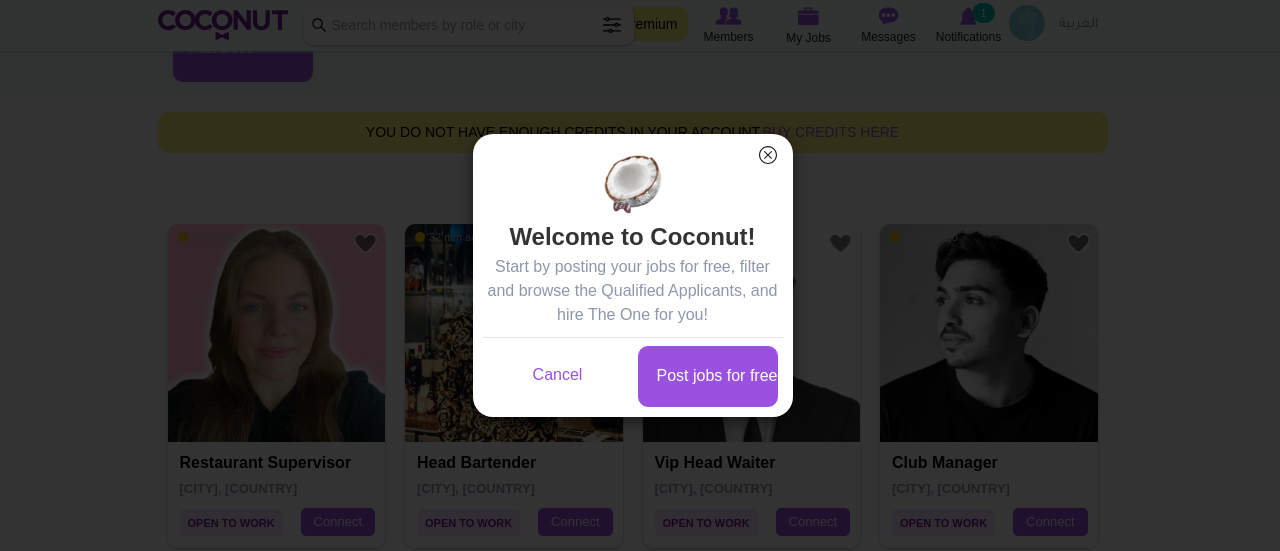 click on "×" at bounding box center [768, 155] 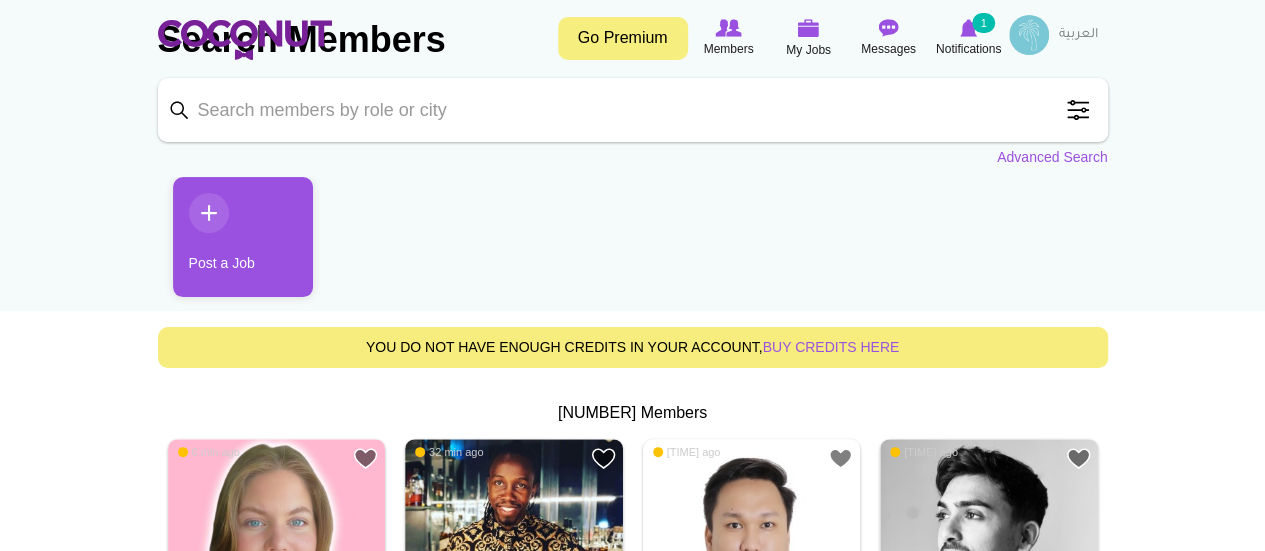scroll, scrollTop: 0, scrollLeft: 0, axis: both 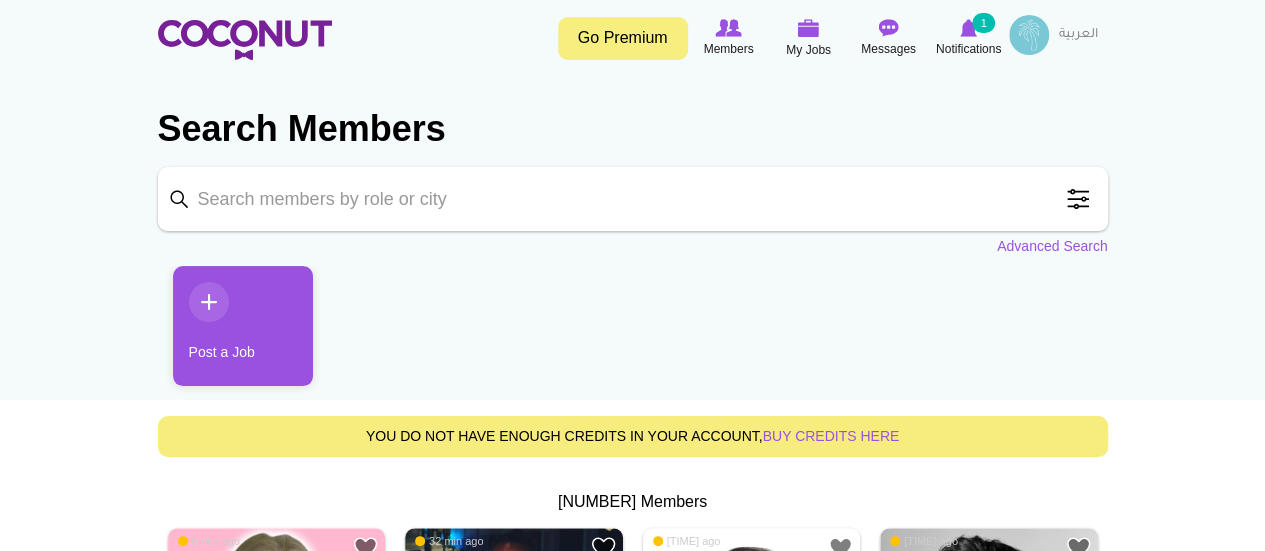 click on "Keyword" at bounding box center (633, 199) 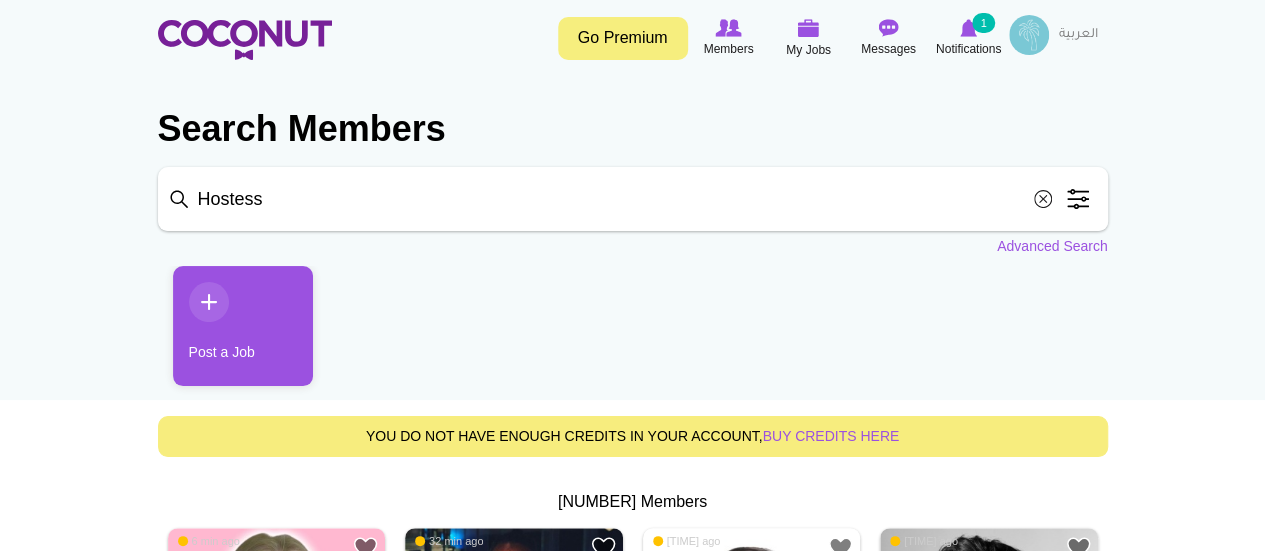 type on "Hostess" 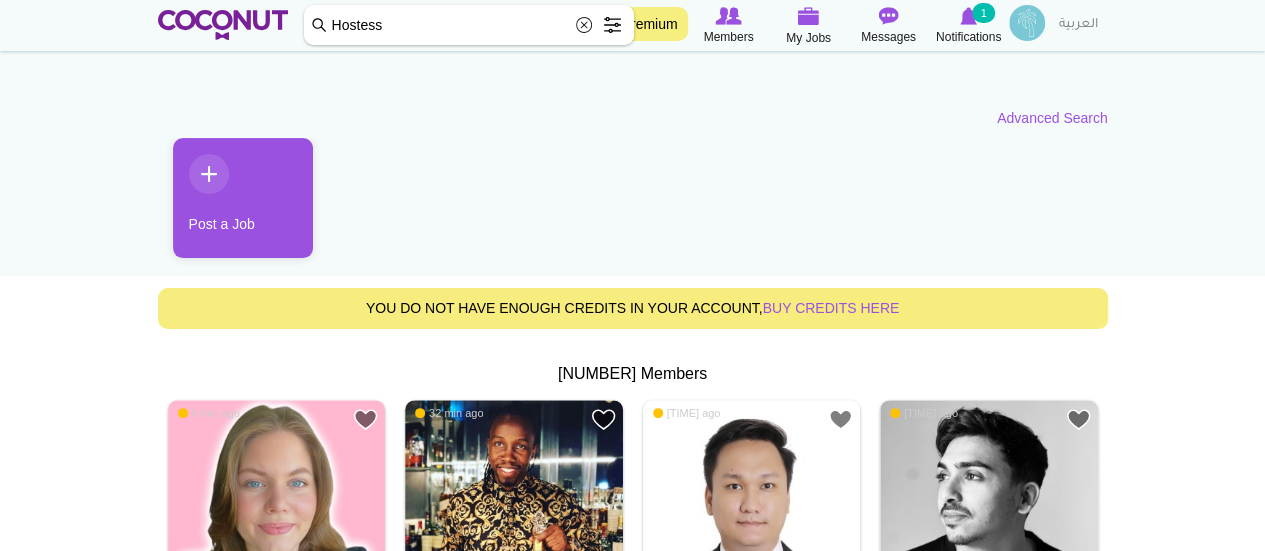scroll, scrollTop: 0, scrollLeft: 0, axis: both 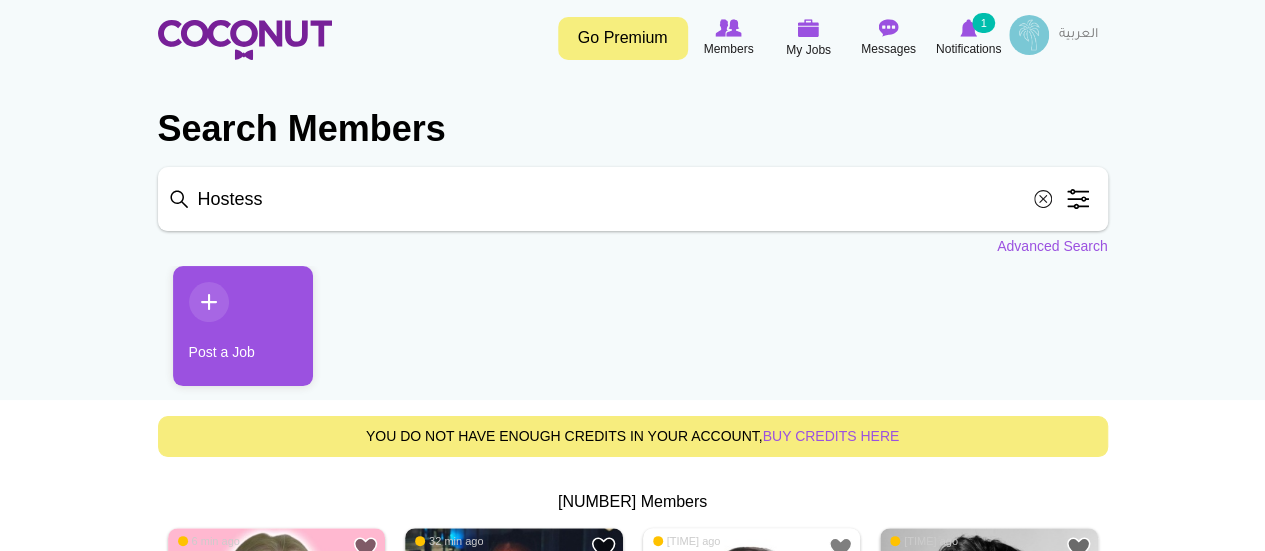 click on "Hostess" at bounding box center [633, 199] 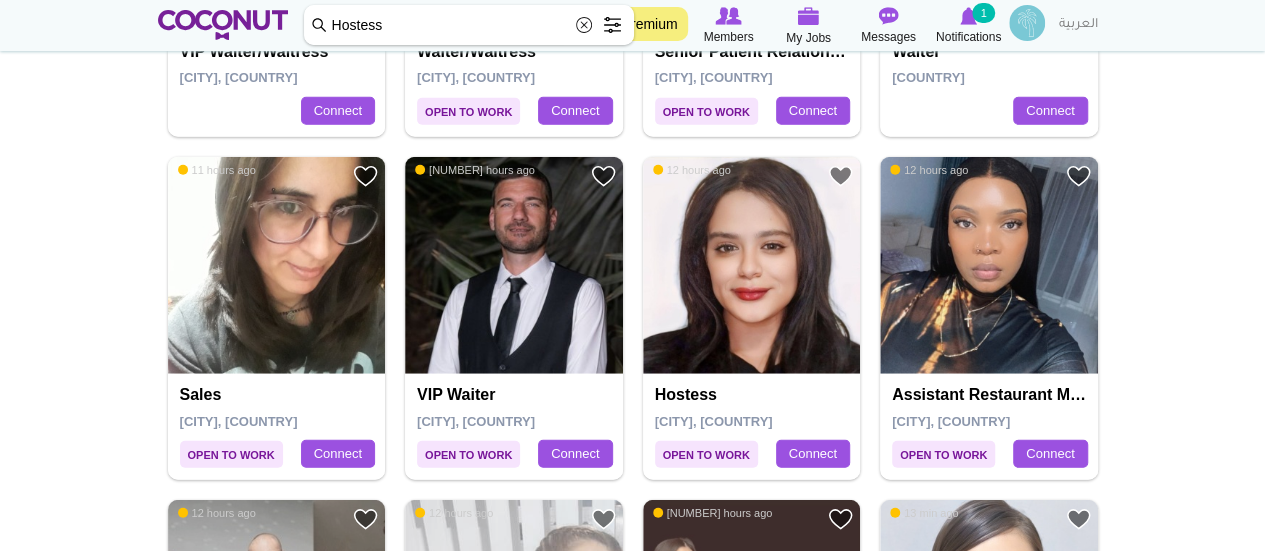 scroll, scrollTop: 2400, scrollLeft: 0, axis: vertical 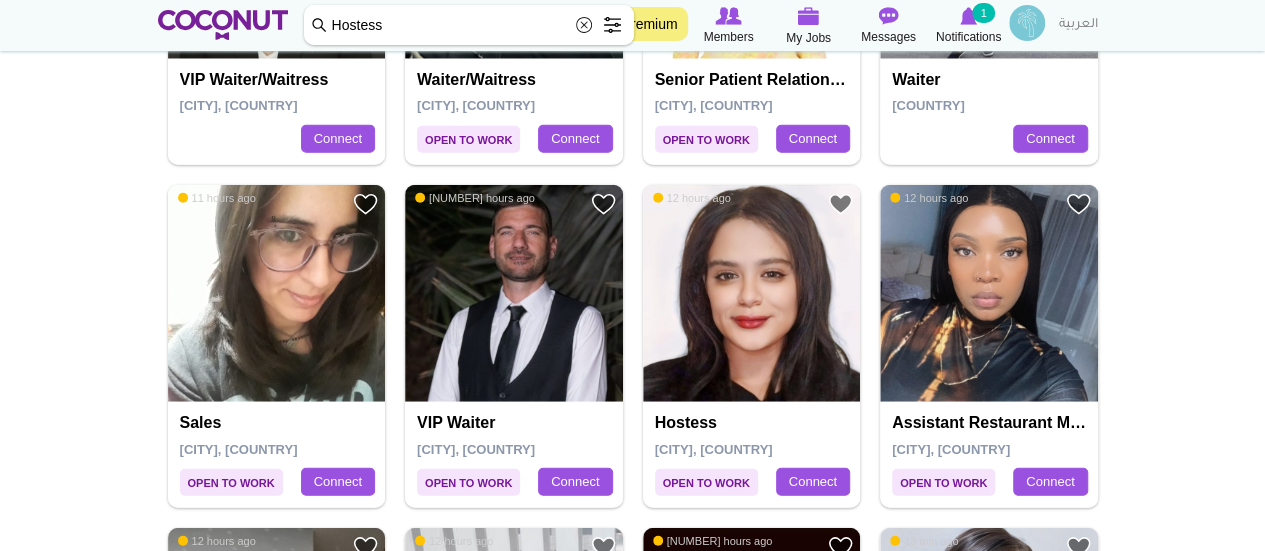drag, startPoint x: 687, startPoint y: 411, endPoint x: 700, endPoint y: 418, distance: 14.764823 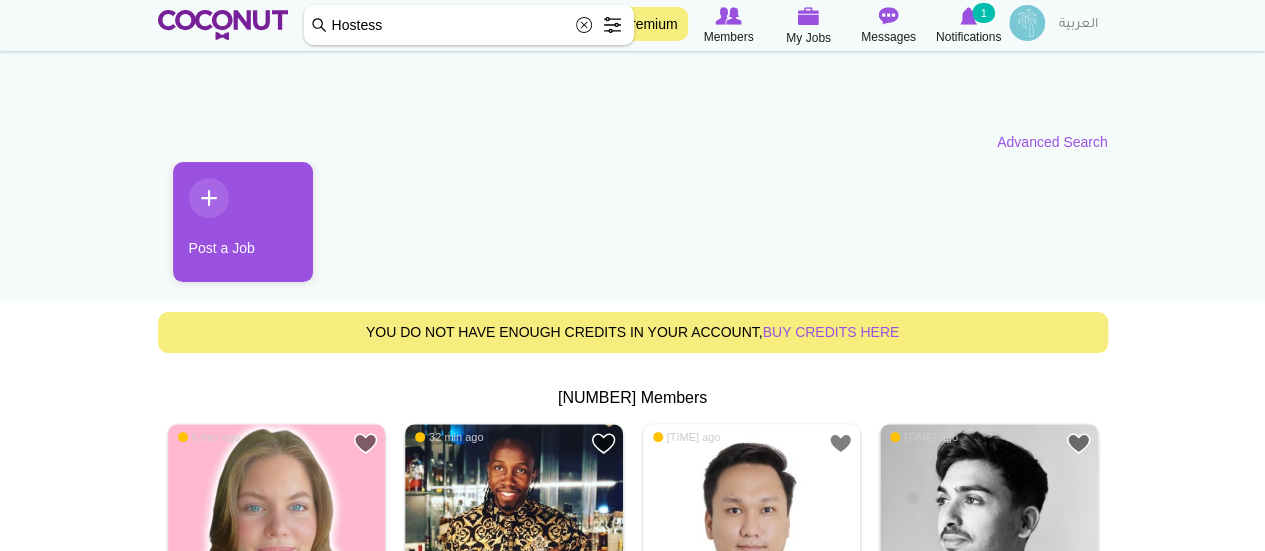 scroll, scrollTop: 0, scrollLeft: 0, axis: both 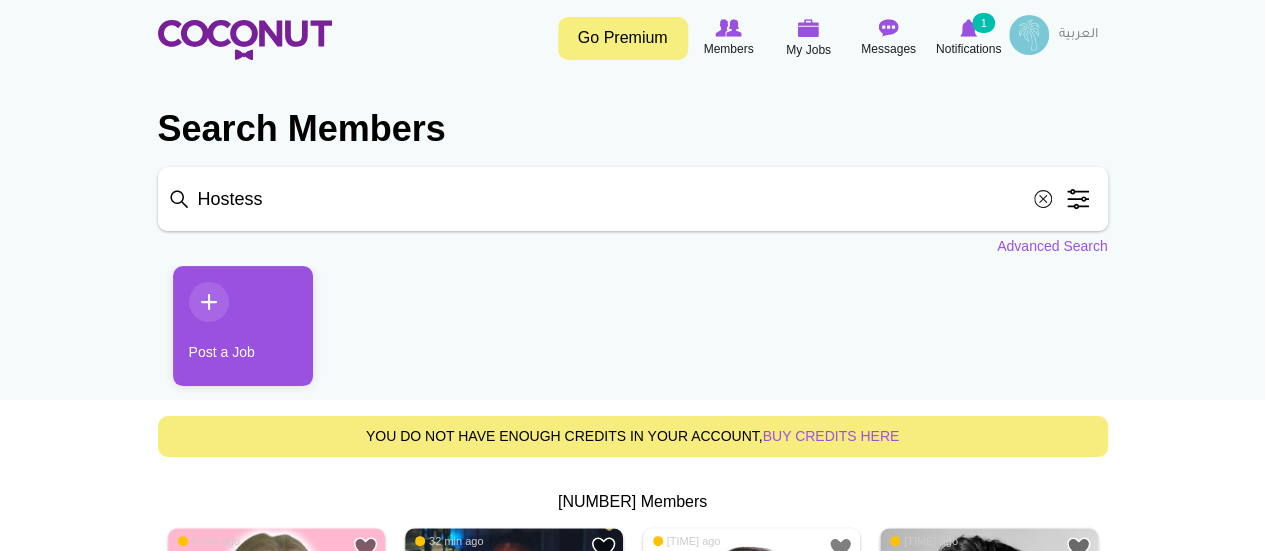 click on "Go Premium" at bounding box center [623, 38] 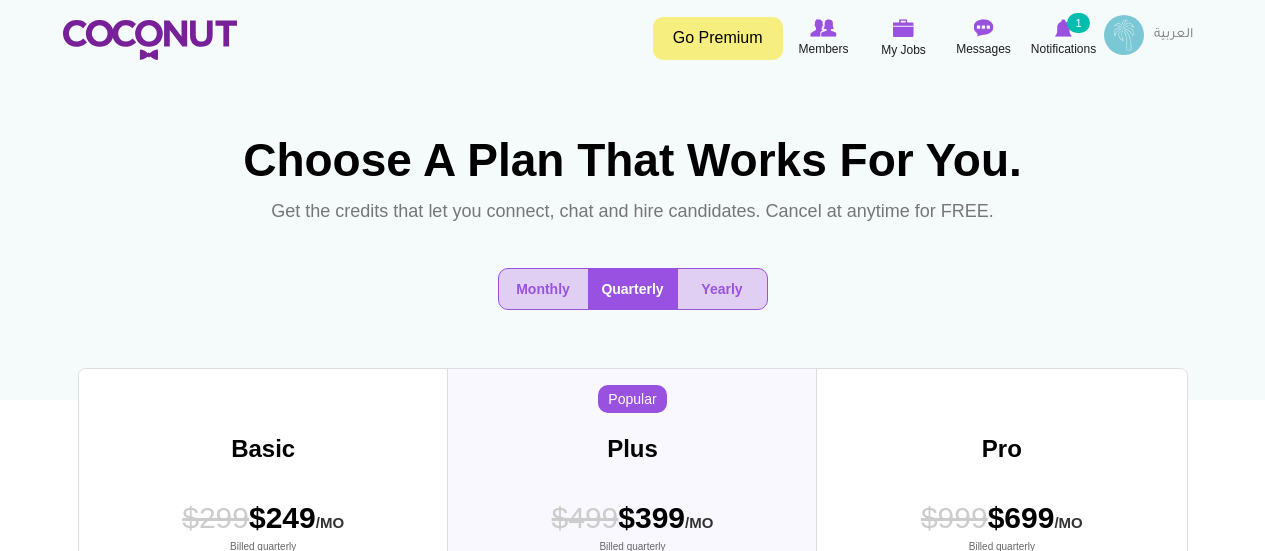 scroll, scrollTop: 0, scrollLeft: 0, axis: both 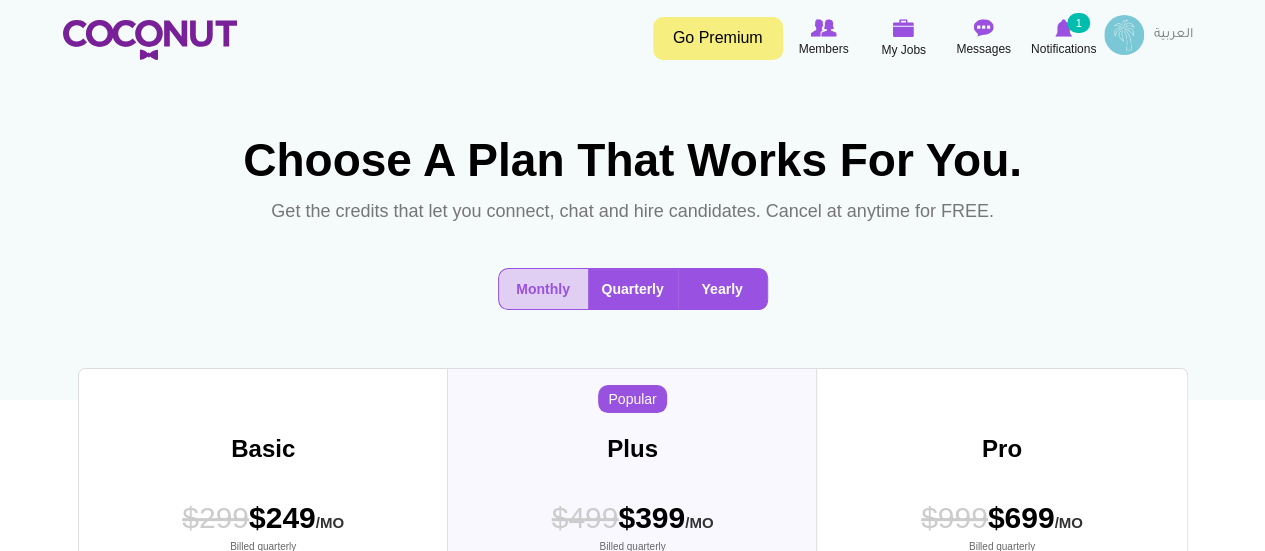 click on "Yearly" at bounding box center [722, 289] 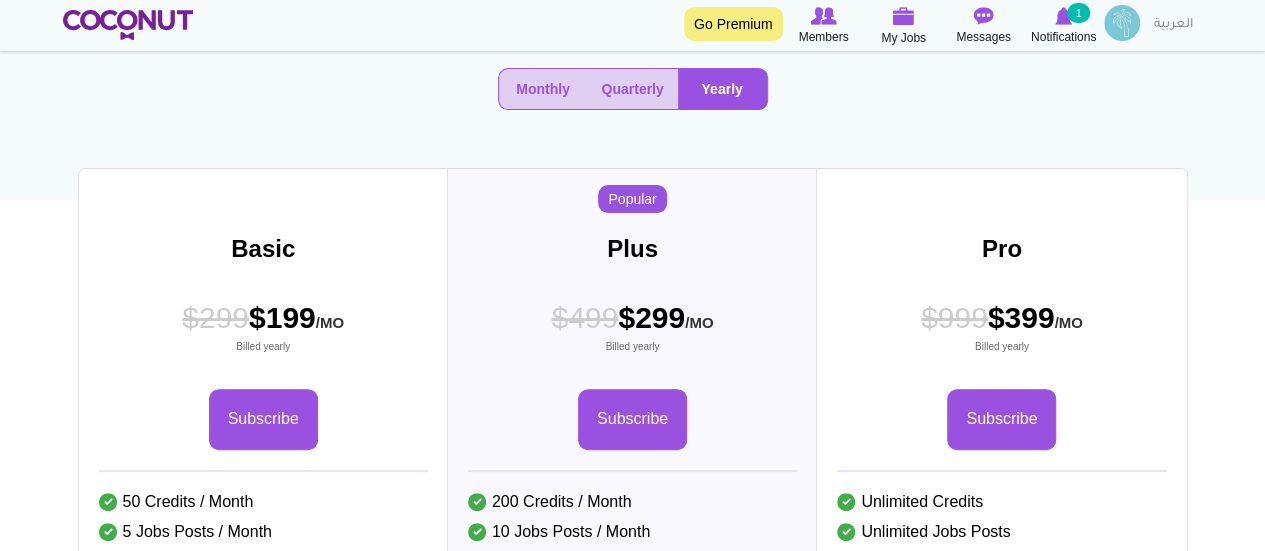scroll, scrollTop: 100, scrollLeft: 0, axis: vertical 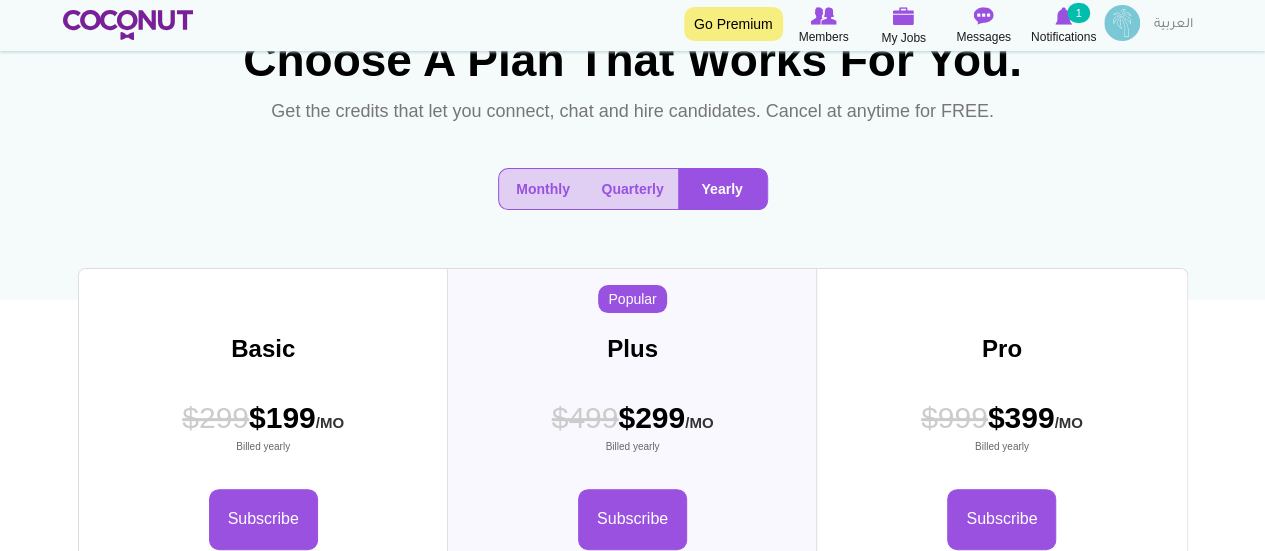 click on "Yearly" at bounding box center (722, 189) 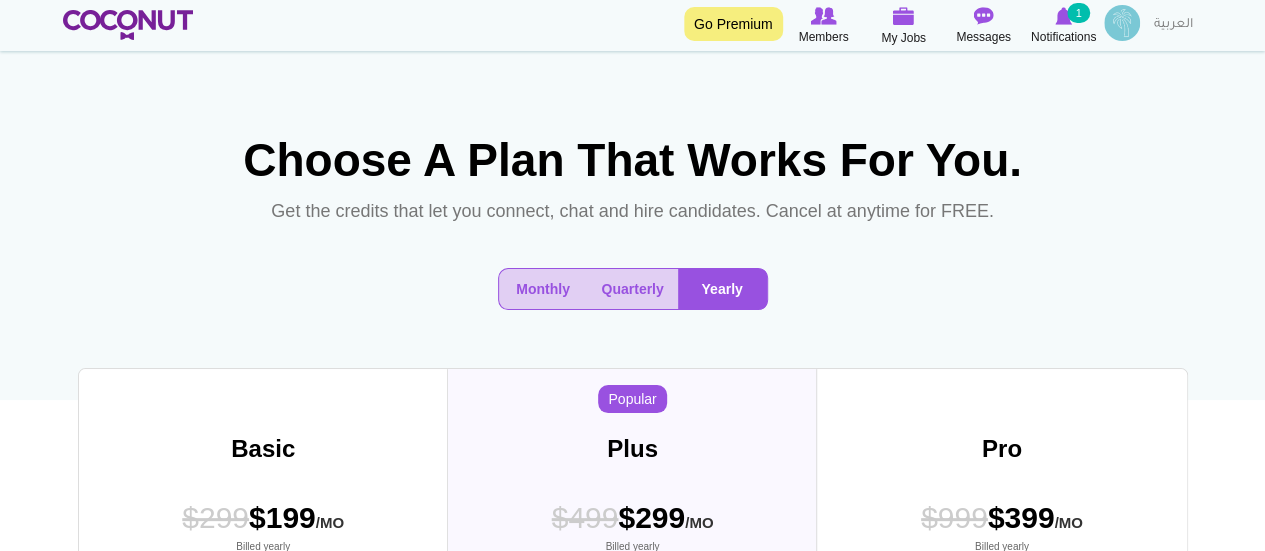 scroll, scrollTop: 300, scrollLeft: 0, axis: vertical 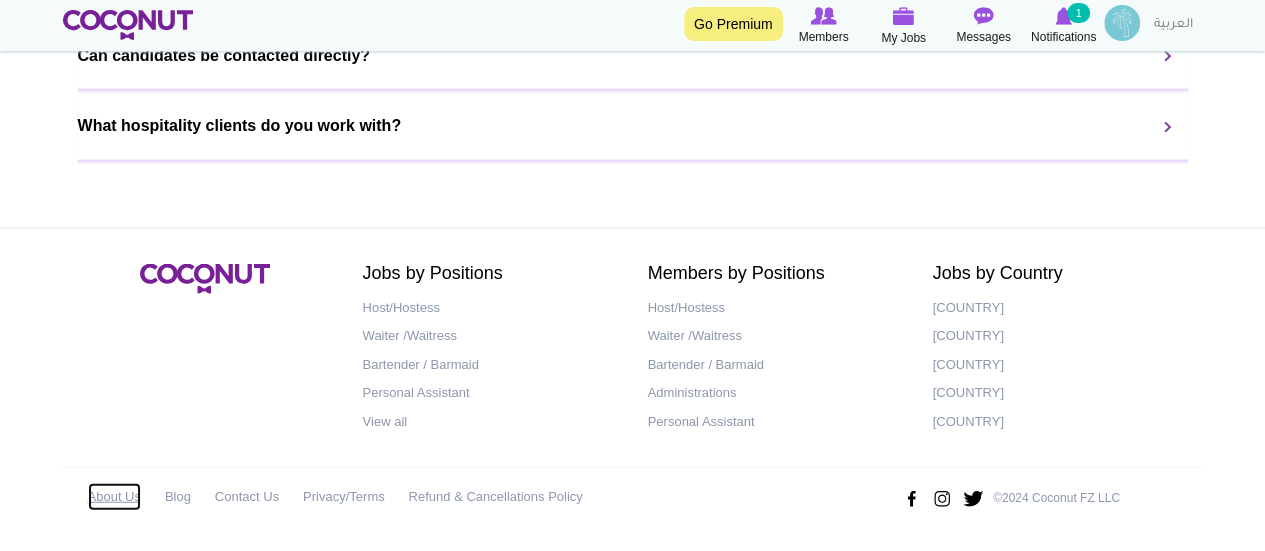 click on "About Us" at bounding box center (114, 497) 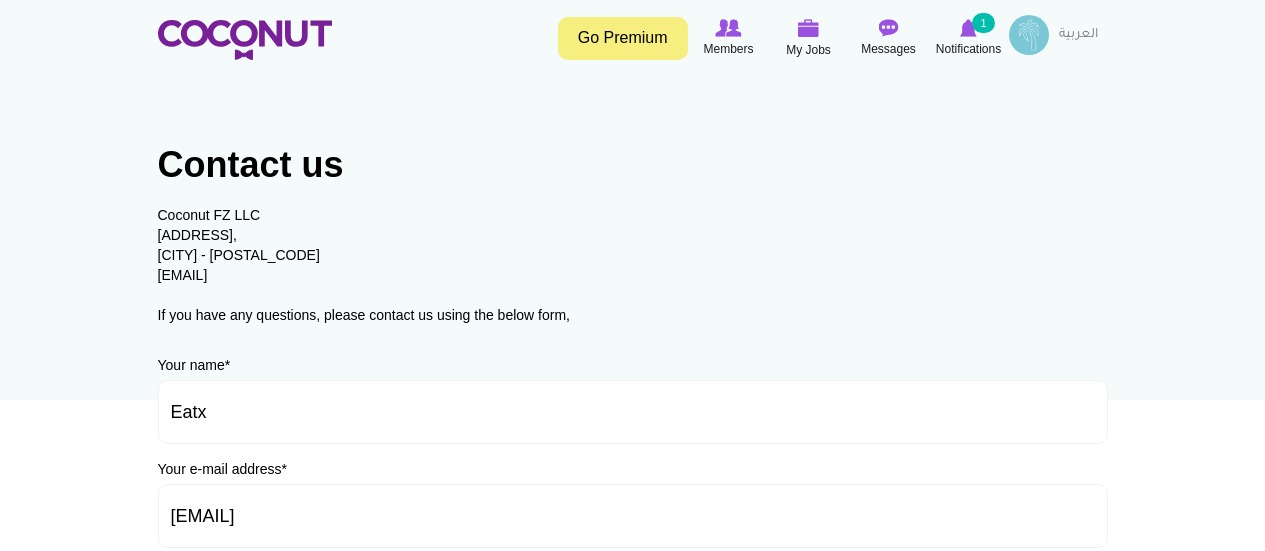scroll, scrollTop: 0, scrollLeft: 0, axis: both 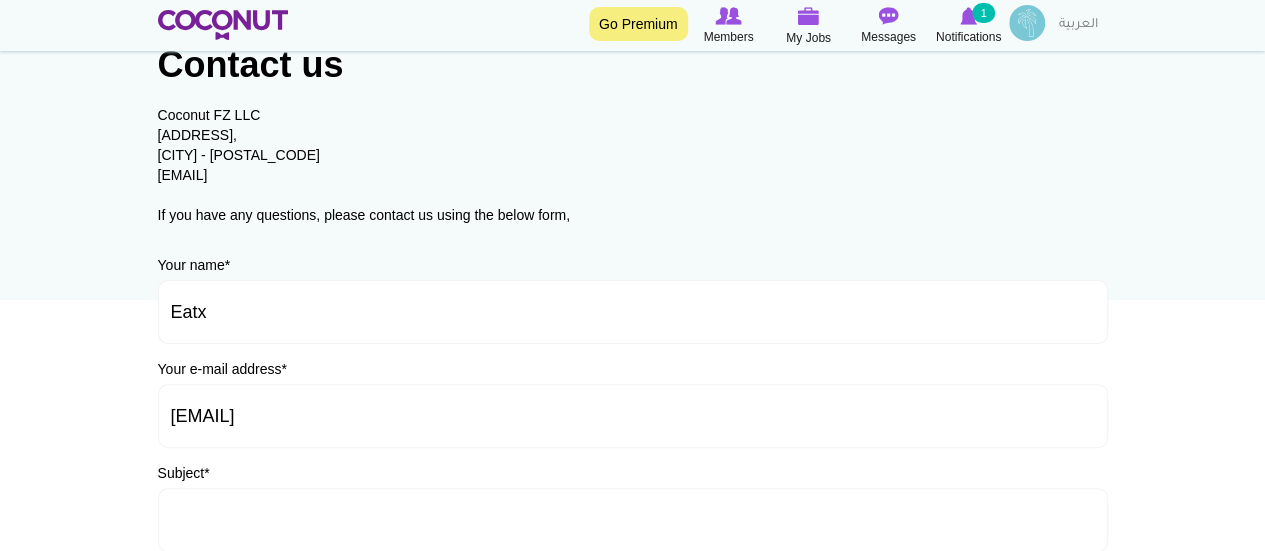 drag, startPoint x: 300, startPoint y: 178, endPoint x: 152, endPoint y: 174, distance: 148.05405 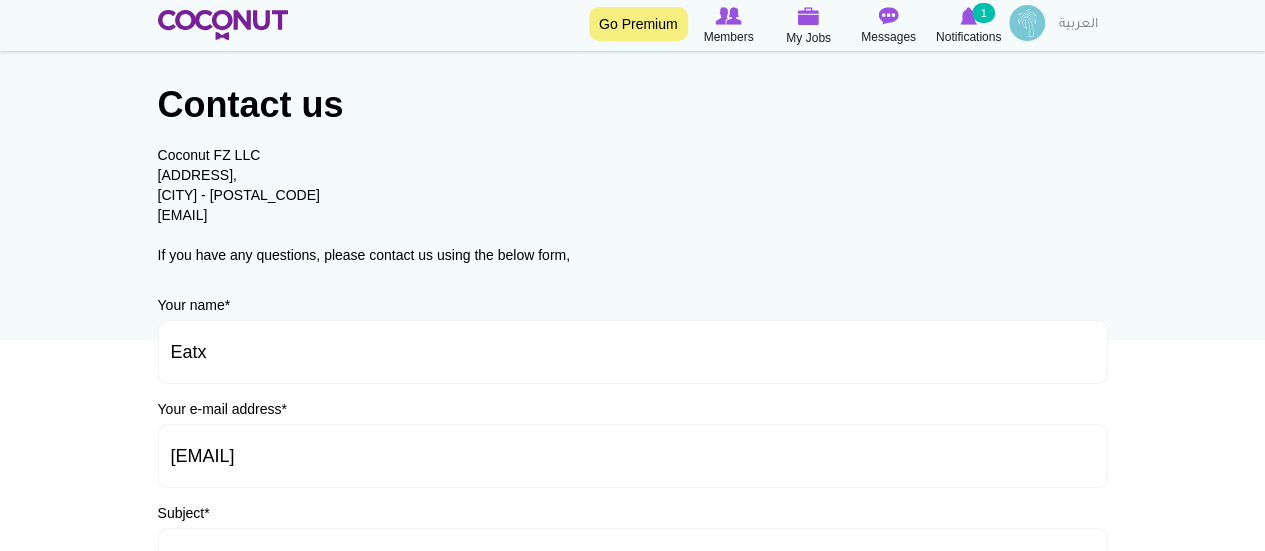 scroll, scrollTop: 0, scrollLeft: 0, axis: both 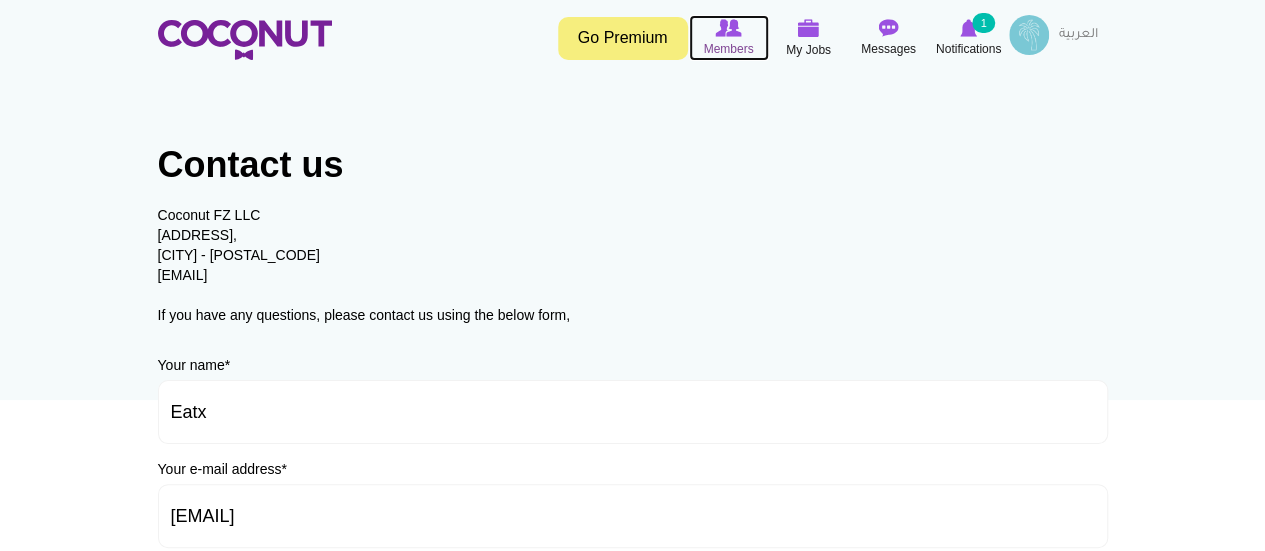 click on "Members" at bounding box center (728, 49) 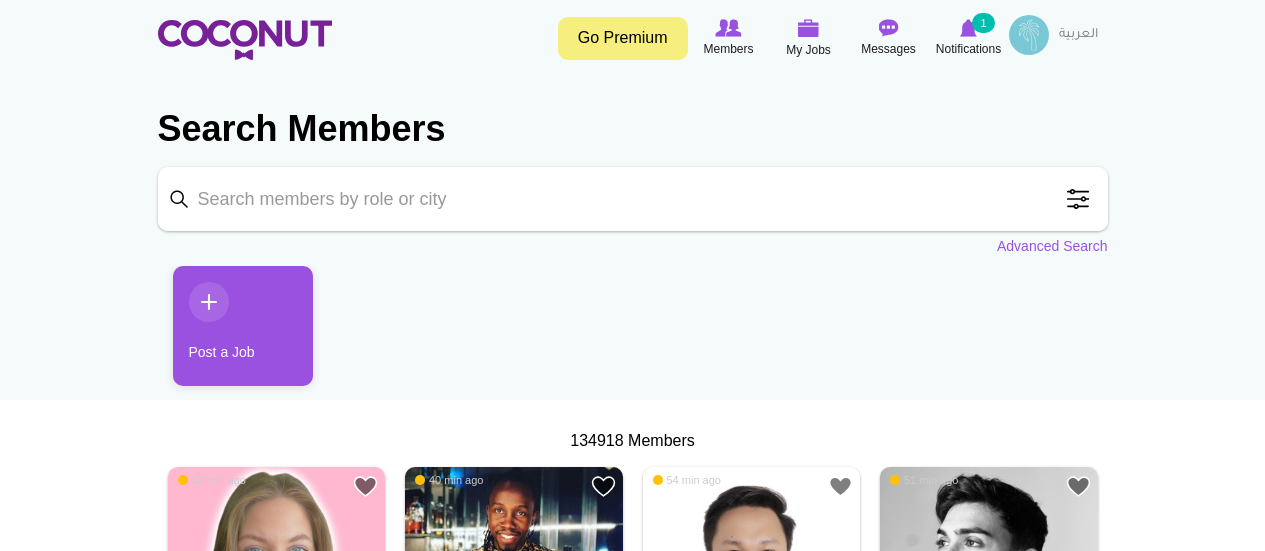scroll, scrollTop: 0, scrollLeft: 0, axis: both 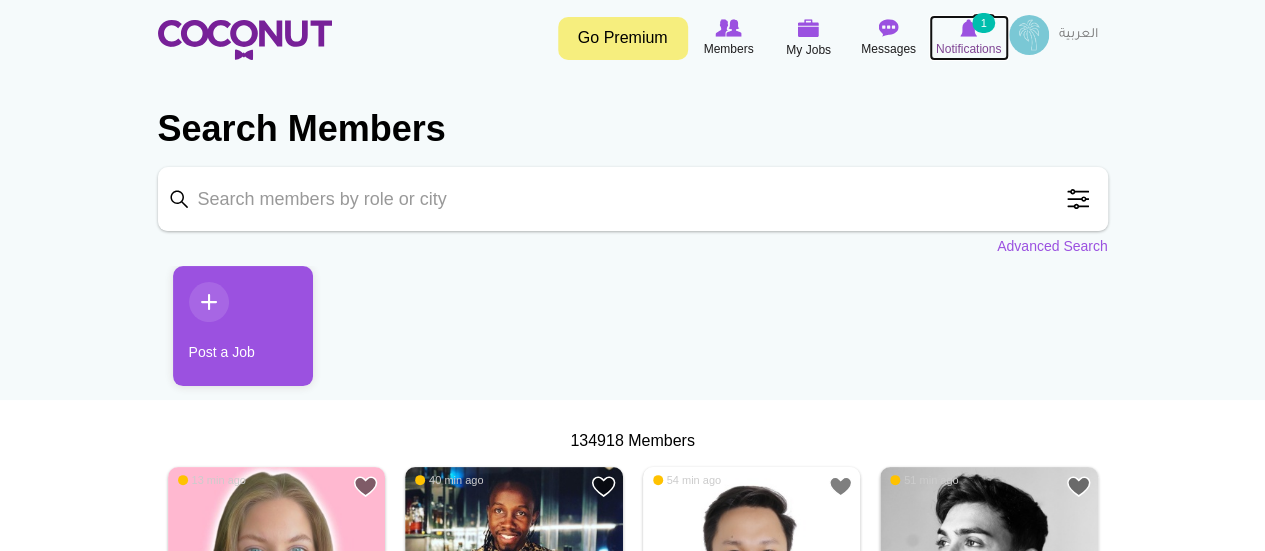 click on "Notifications" at bounding box center (968, 49) 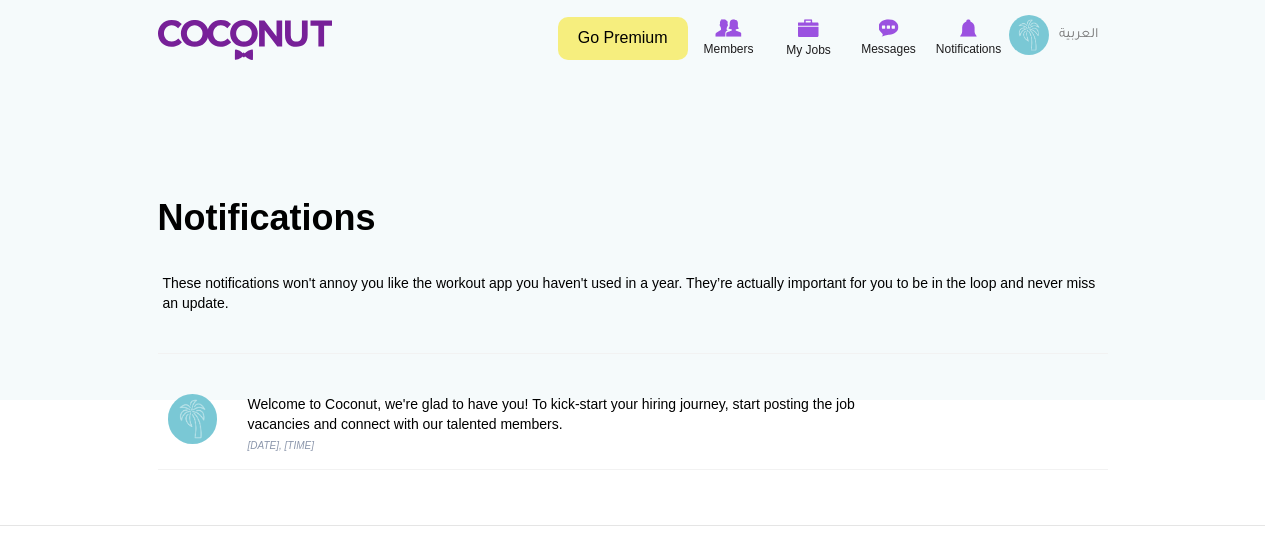 scroll, scrollTop: 0, scrollLeft: 0, axis: both 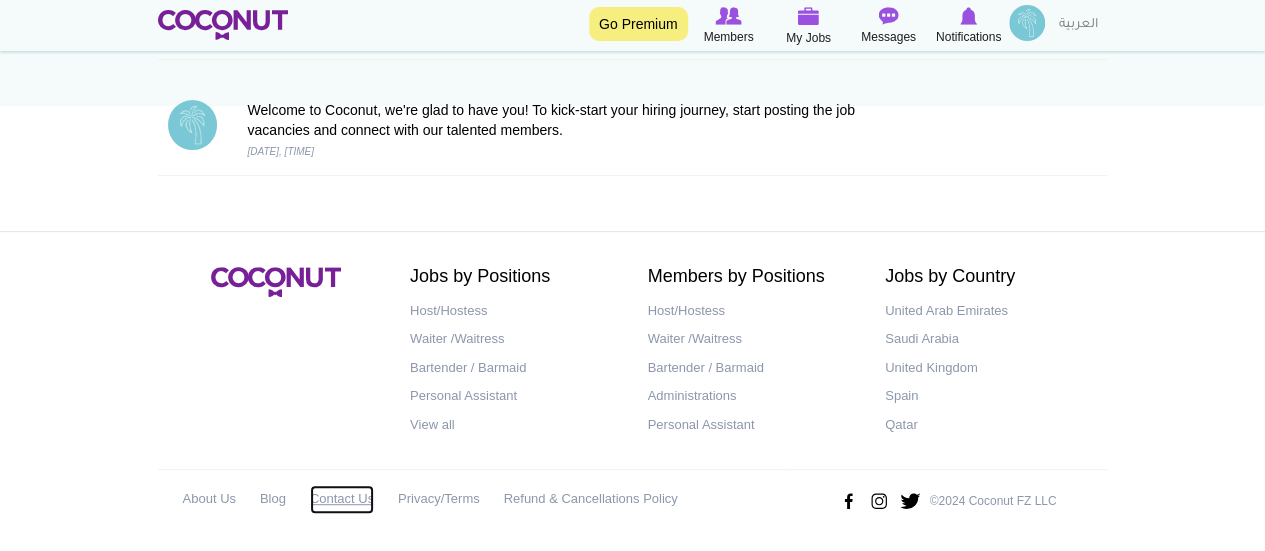 click on "Contact Us" at bounding box center [342, 499] 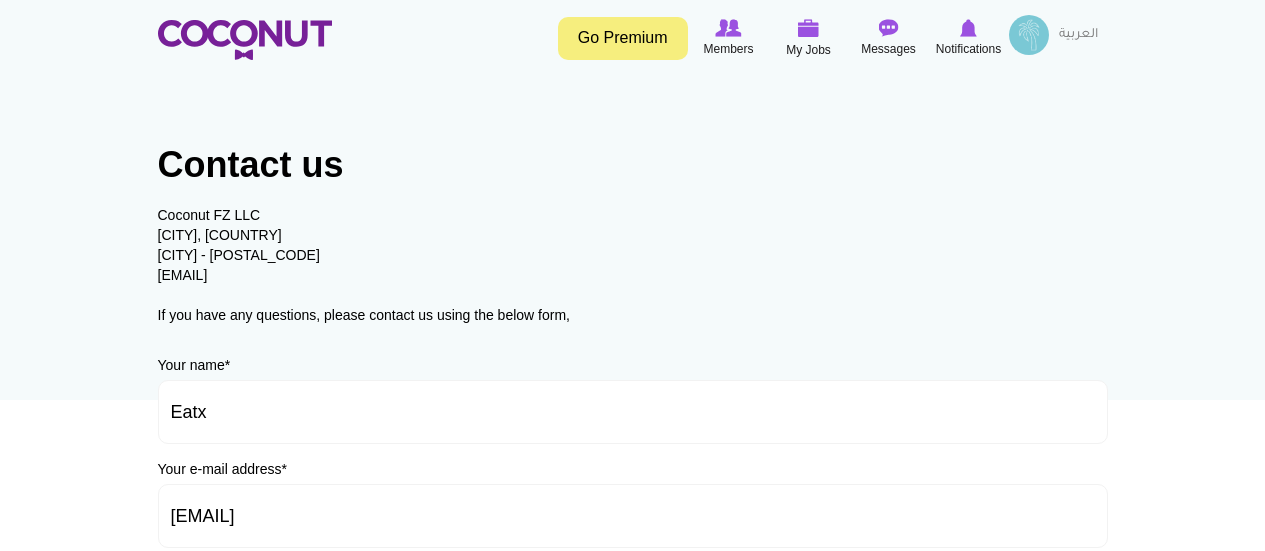scroll, scrollTop: 0, scrollLeft: 0, axis: both 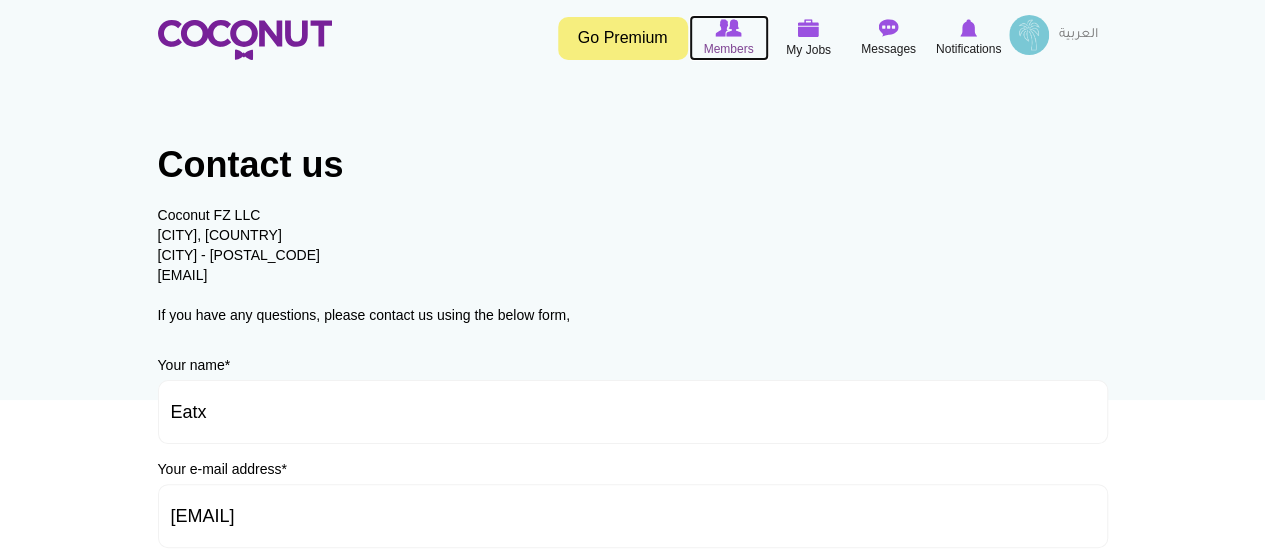 click at bounding box center [728, 28] 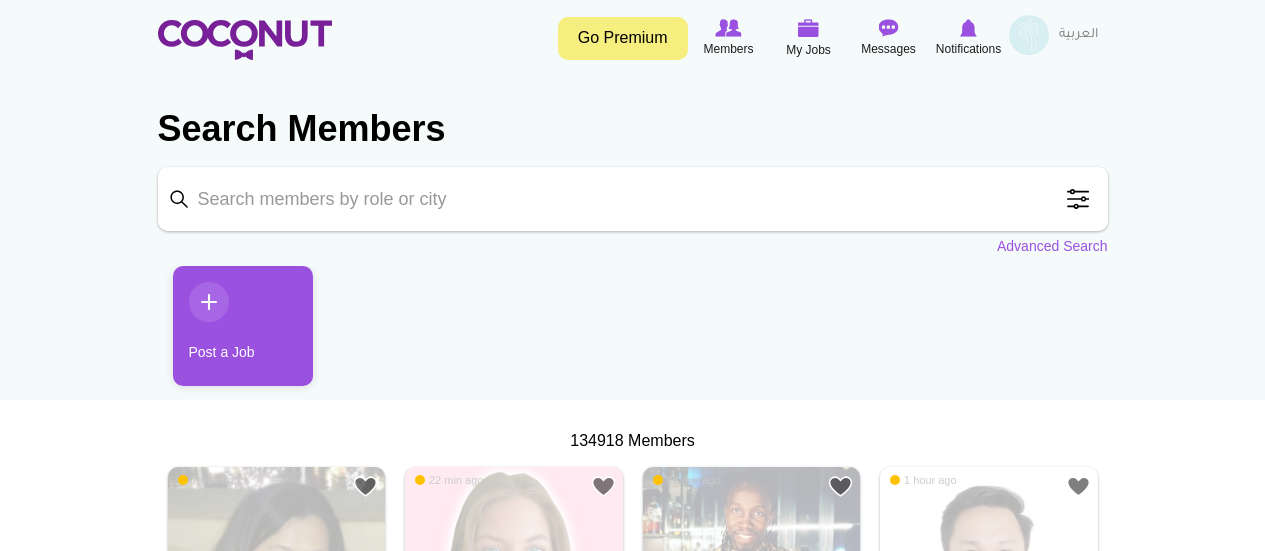 scroll, scrollTop: 0, scrollLeft: 0, axis: both 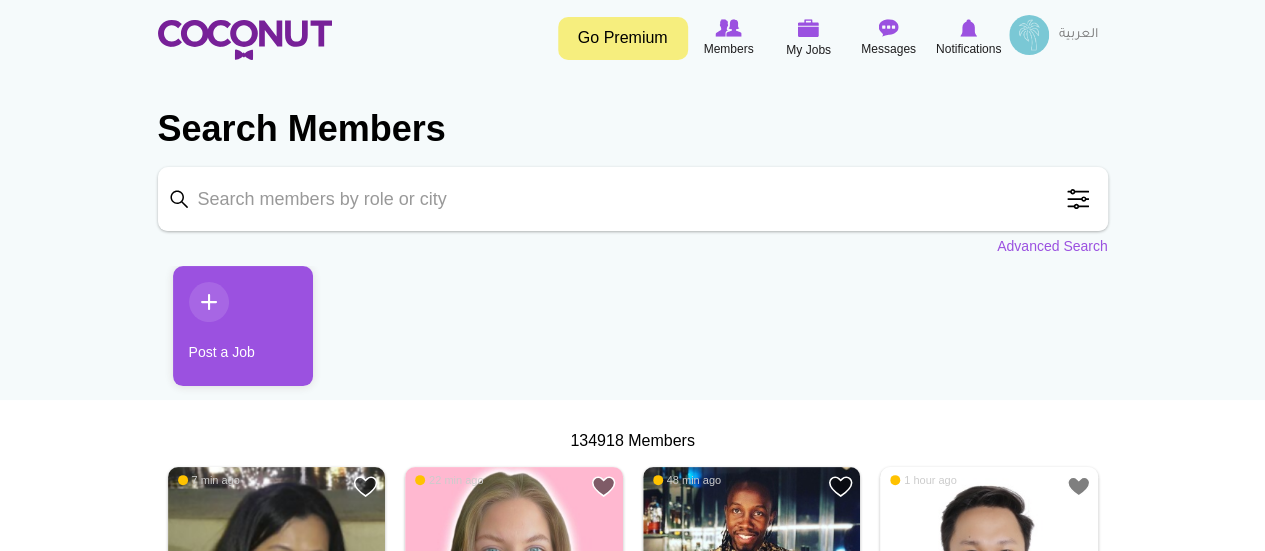 click on "Go Premium" at bounding box center (623, 38) 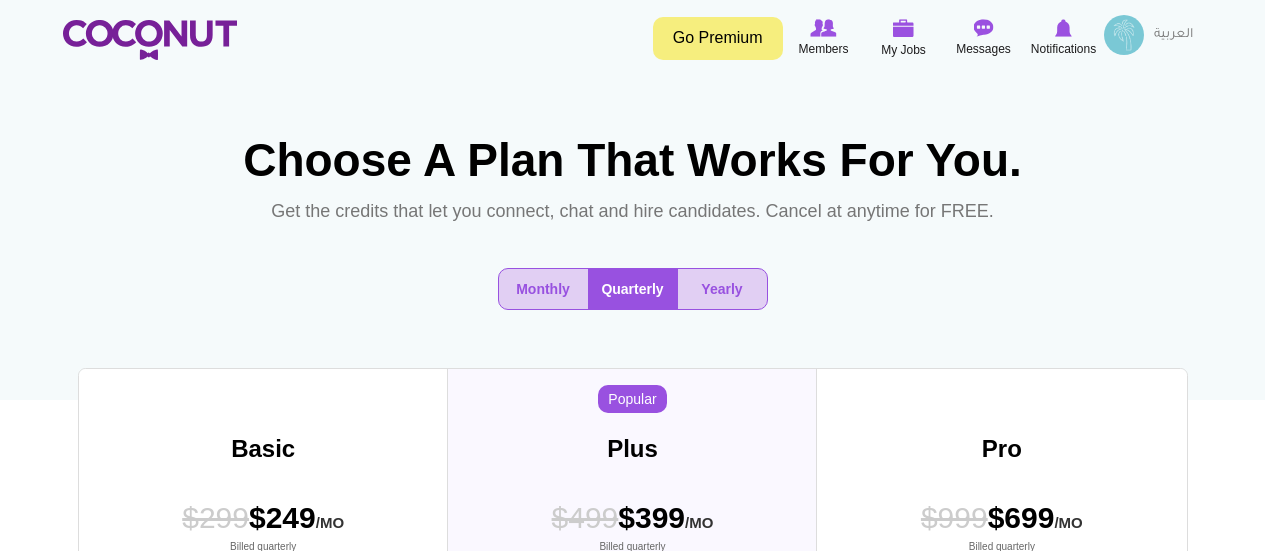 scroll, scrollTop: 0, scrollLeft: 0, axis: both 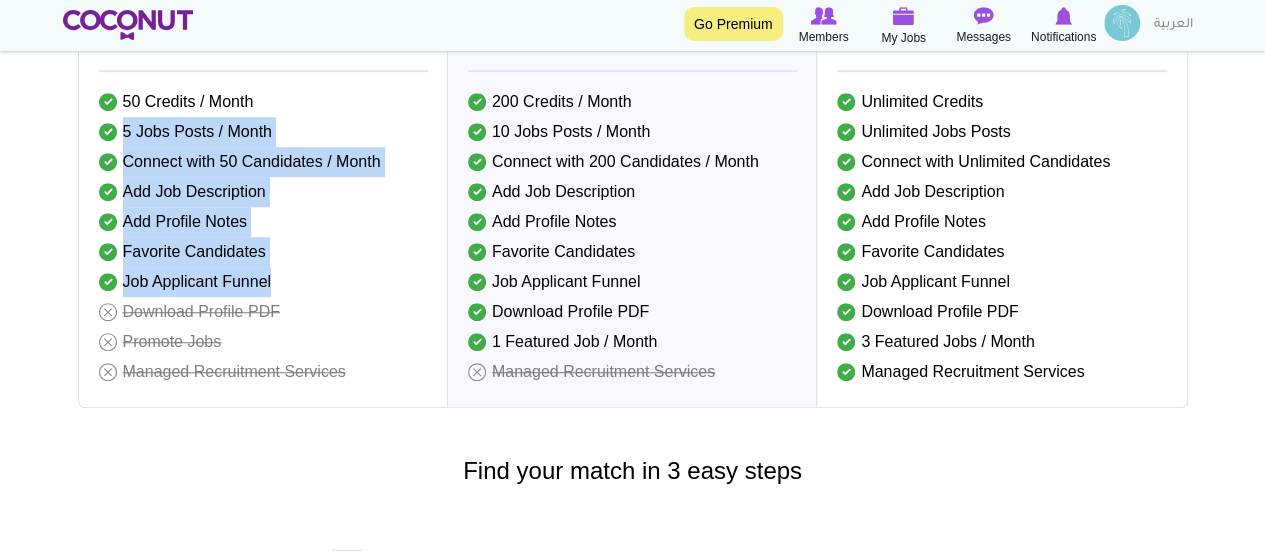 drag, startPoint x: 278, startPoint y: 332, endPoint x: 99, endPoint y: 175, distance: 238.09662 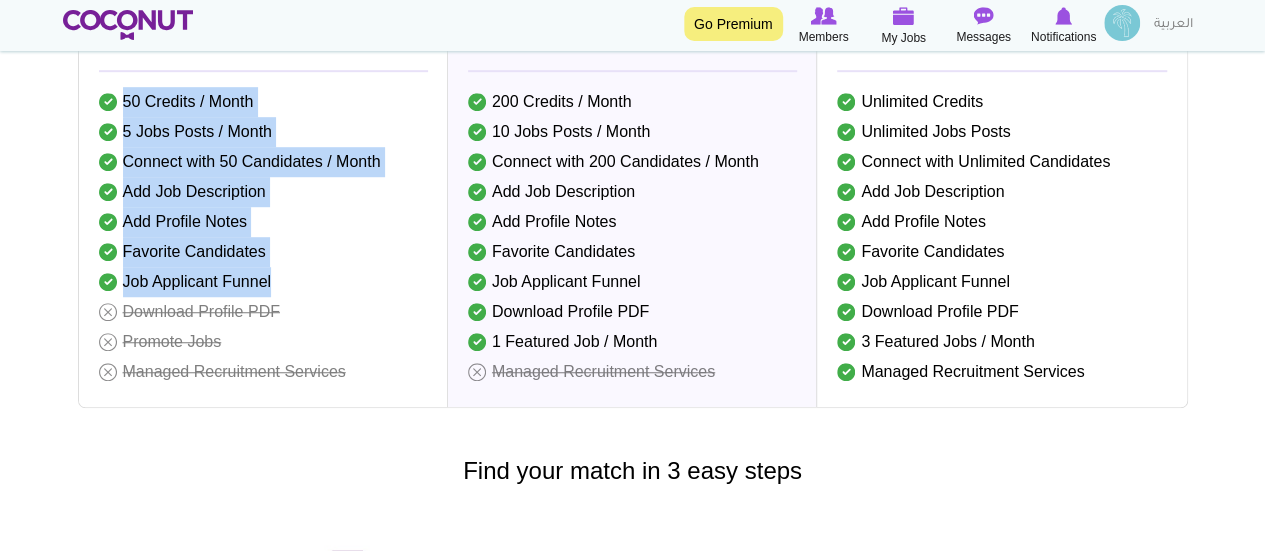 drag, startPoint x: 274, startPoint y: 329, endPoint x: 113, endPoint y: 149, distance: 241.4974 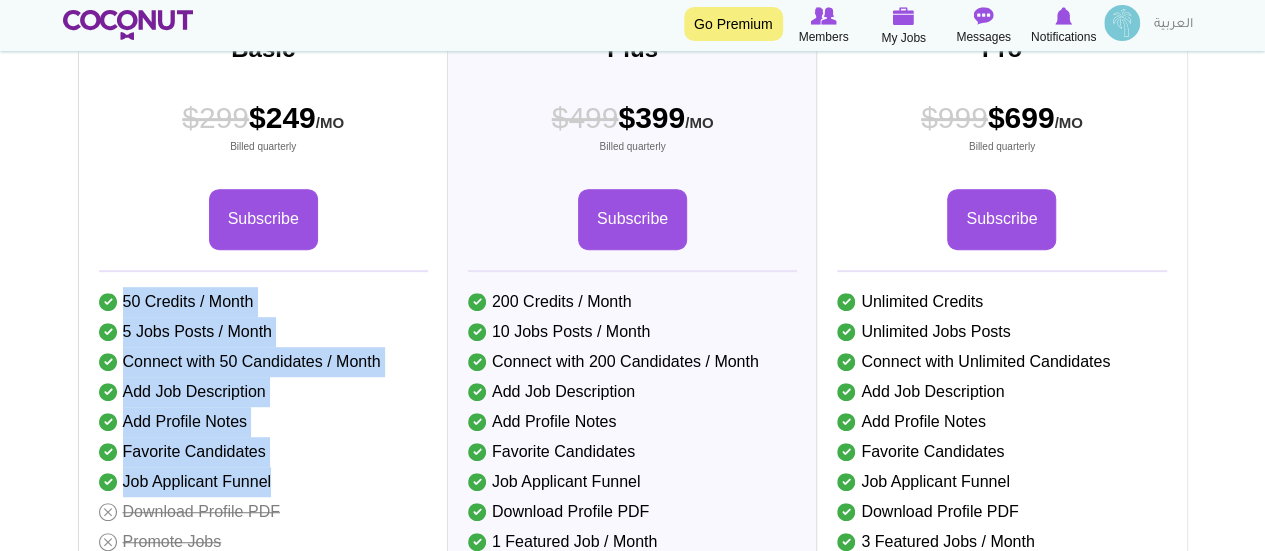 scroll, scrollTop: 100, scrollLeft: 0, axis: vertical 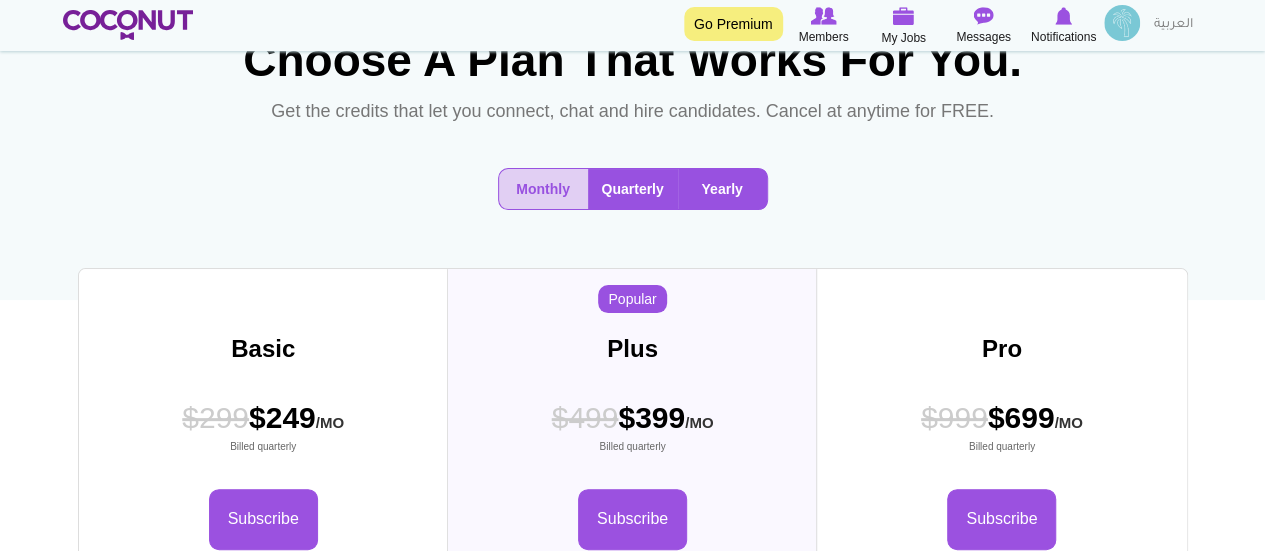 click on "Yearly" at bounding box center [722, 189] 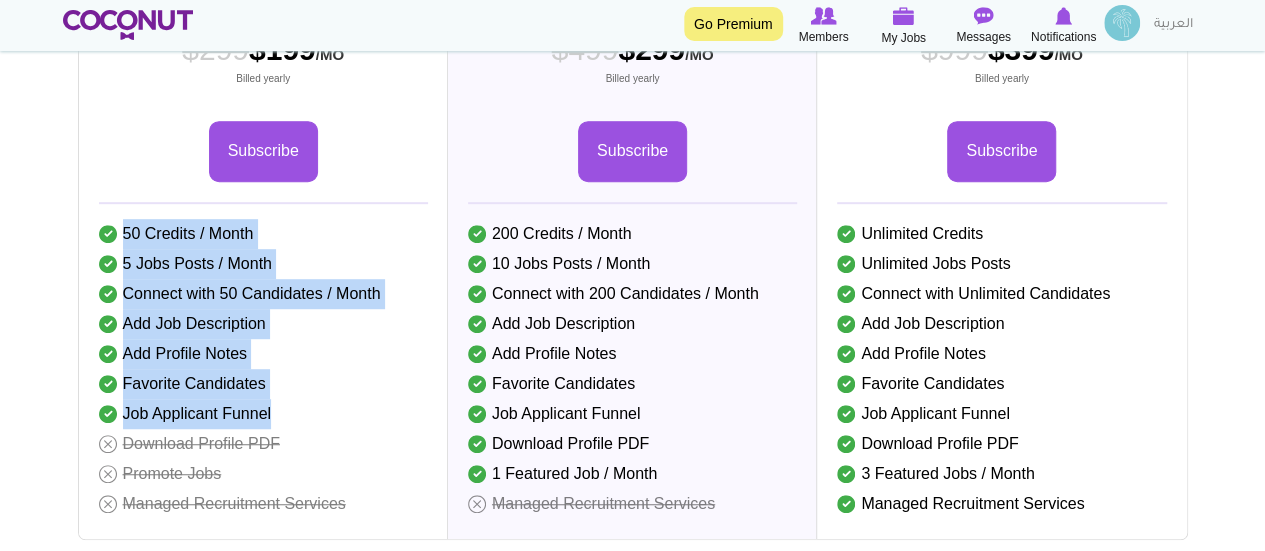 scroll, scrollTop: 500, scrollLeft: 0, axis: vertical 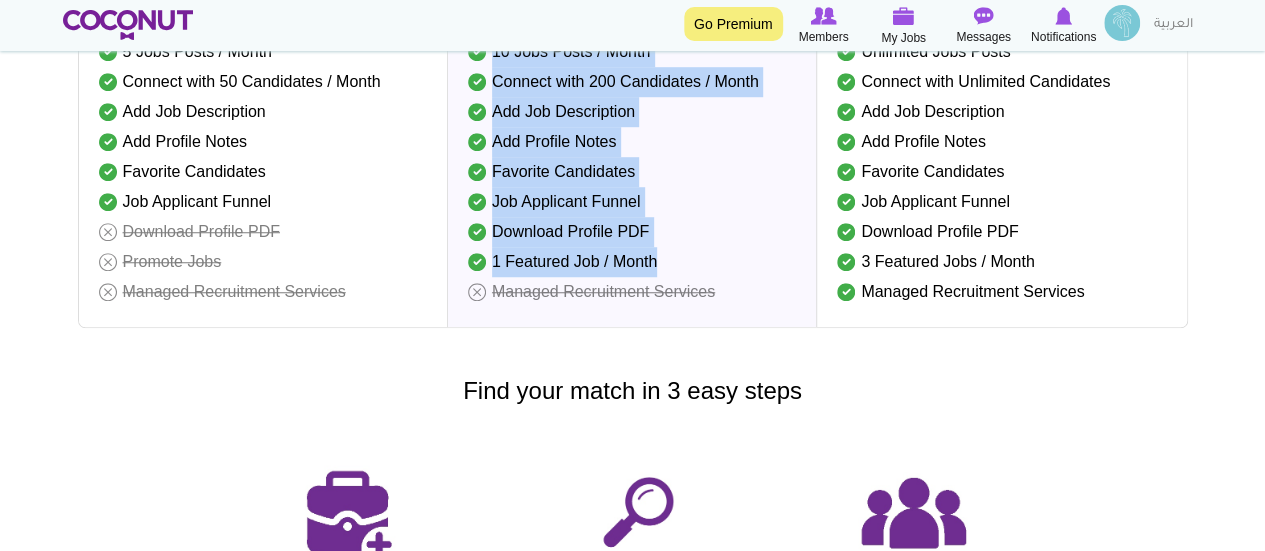 drag, startPoint x: 492, startPoint y: 343, endPoint x: 666, endPoint y: 306, distance: 177.89041 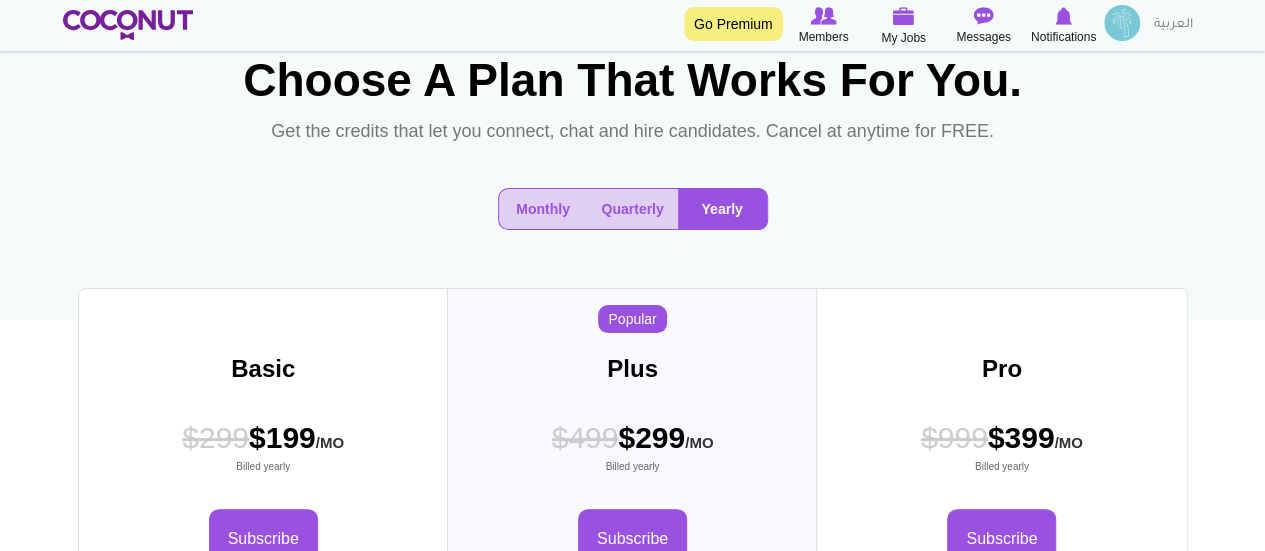 scroll, scrollTop: 0, scrollLeft: 0, axis: both 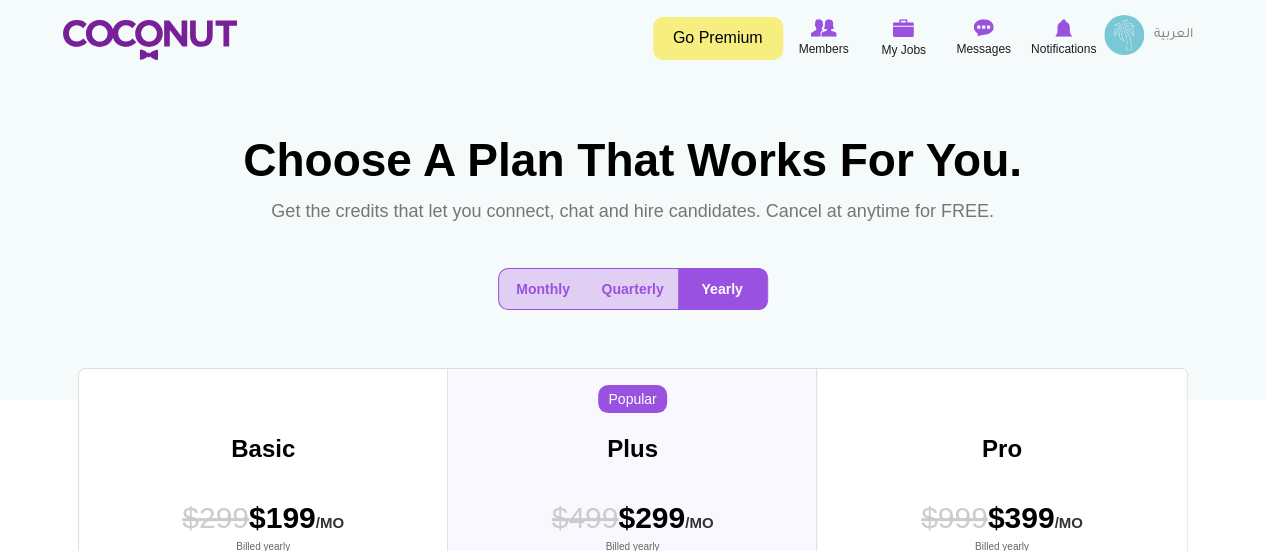 click on "Yearly" at bounding box center [722, 289] 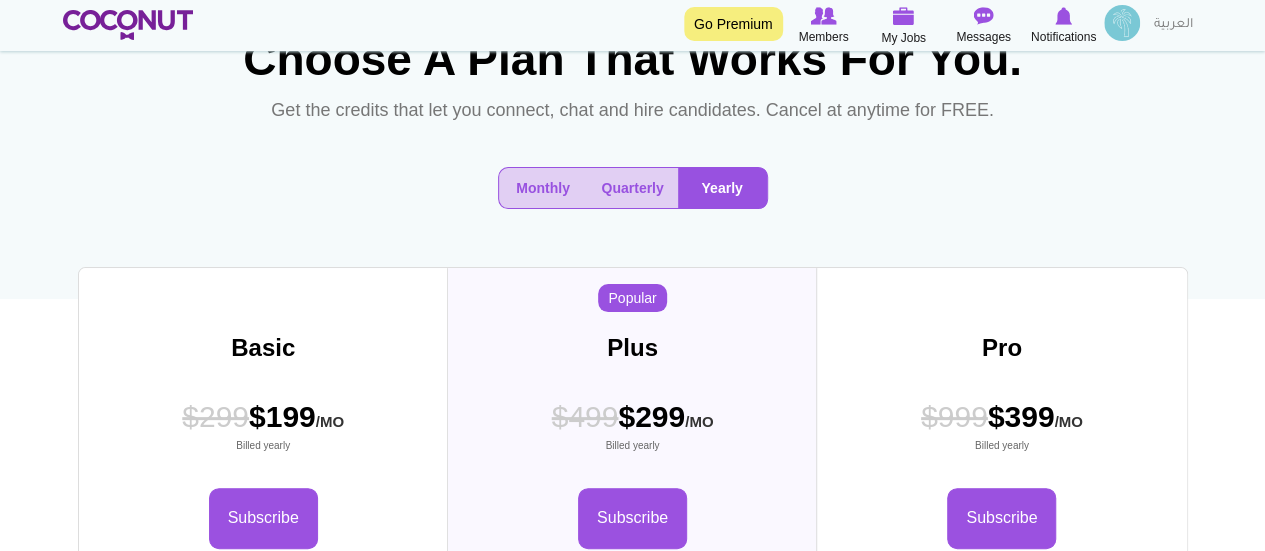 scroll, scrollTop: 100, scrollLeft: 0, axis: vertical 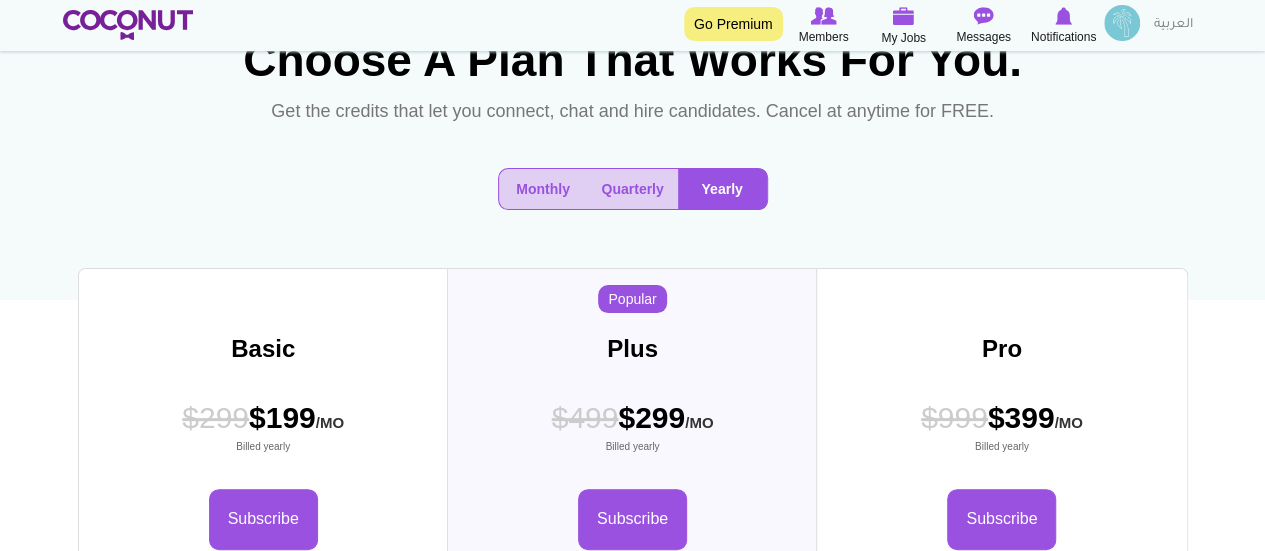 click on "Yearly" at bounding box center (722, 189) 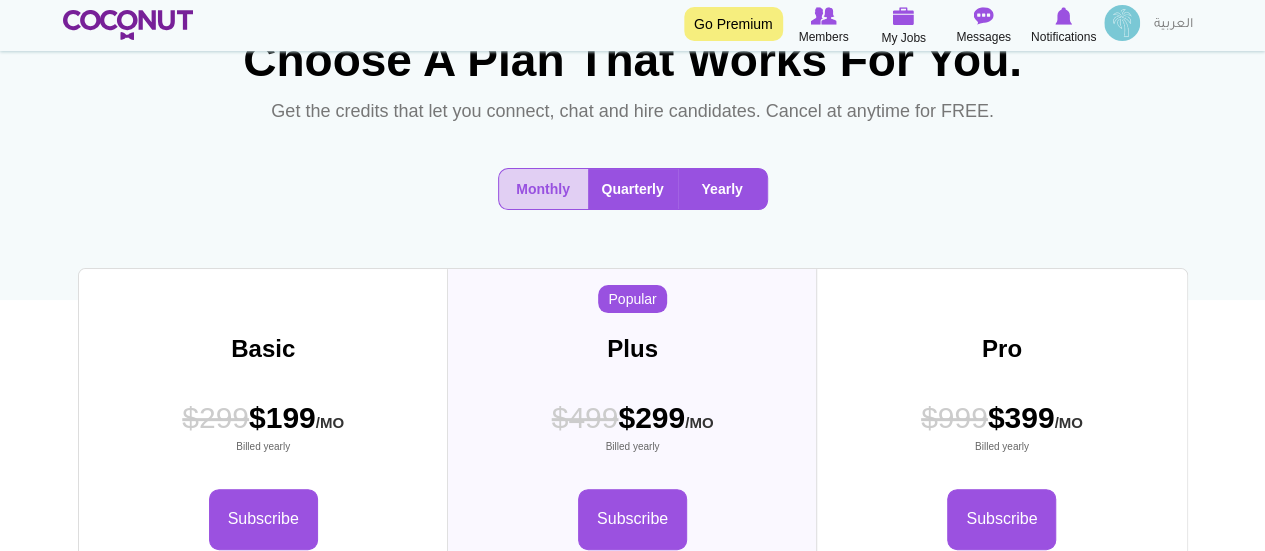 click on "Quarterly" at bounding box center (633, 189) 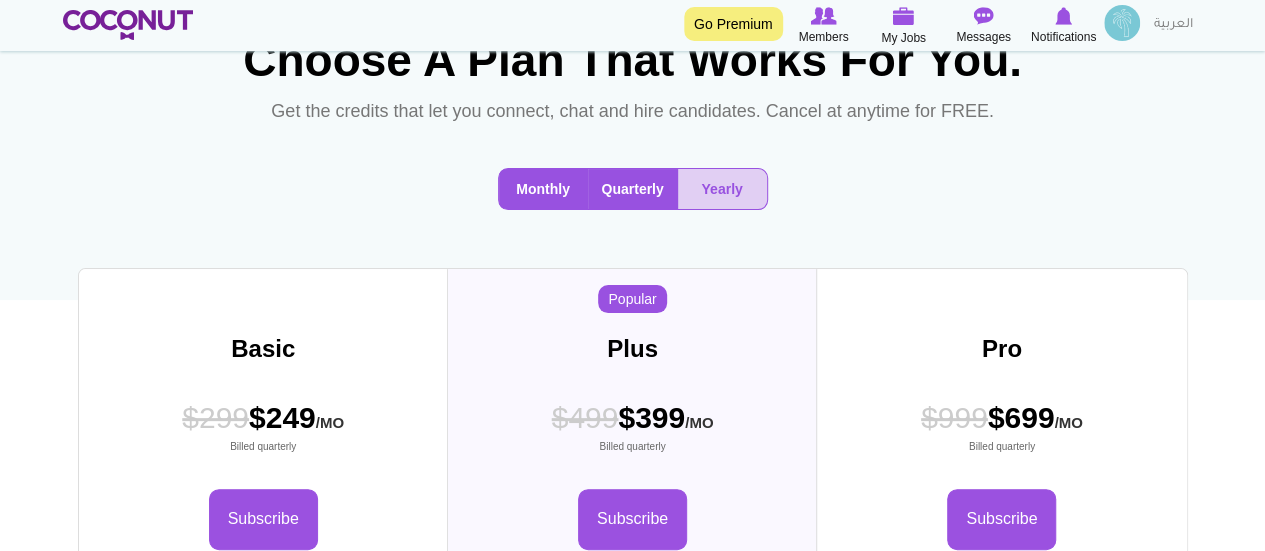 click on "Monthly" at bounding box center (543, 189) 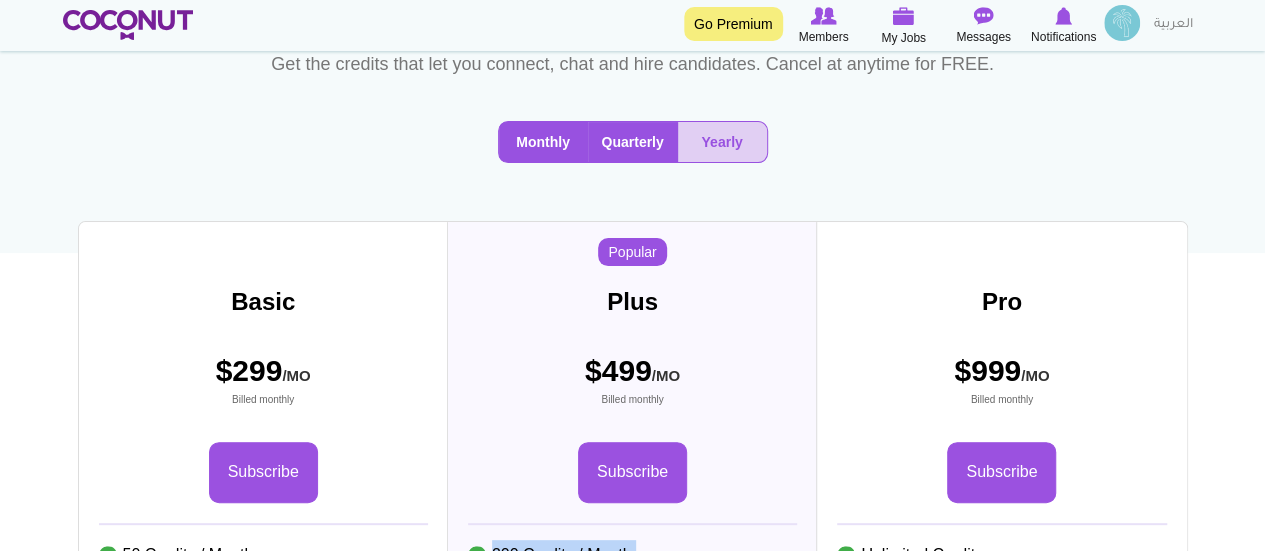 scroll, scrollTop: 100, scrollLeft: 0, axis: vertical 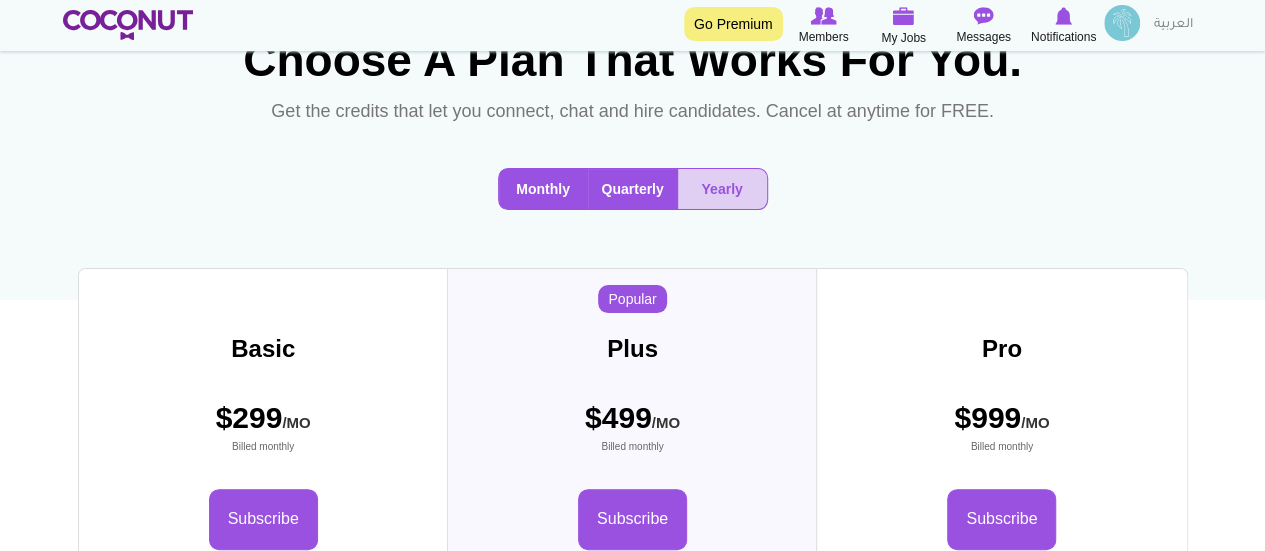 click on "Quarterly" at bounding box center (633, 189) 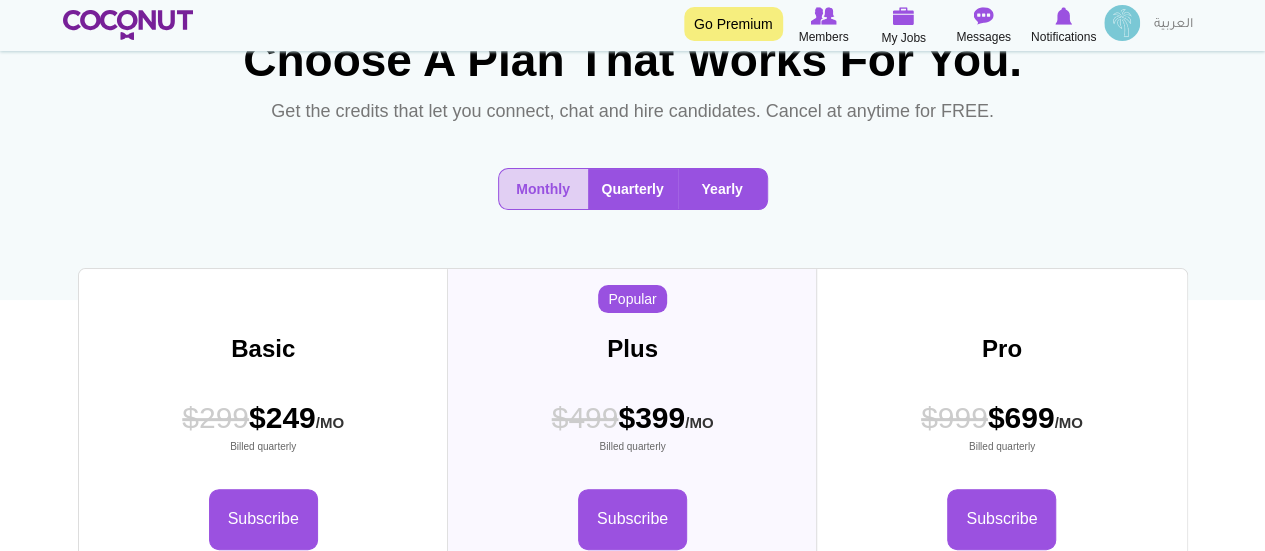 click on "Yearly" at bounding box center (722, 189) 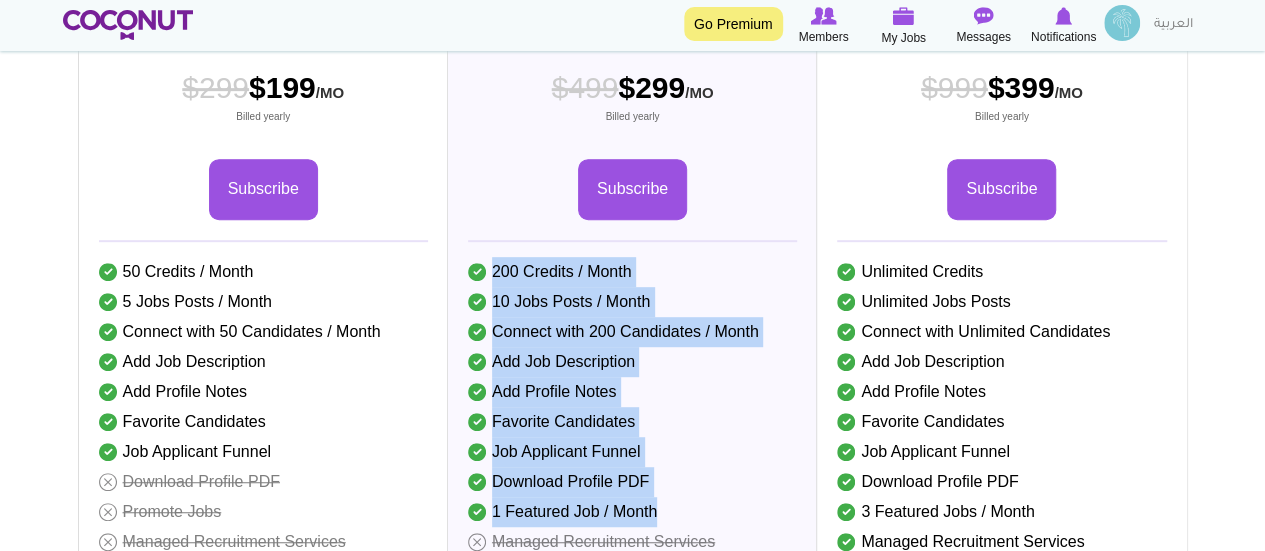scroll, scrollTop: 400, scrollLeft: 0, axis: vertical 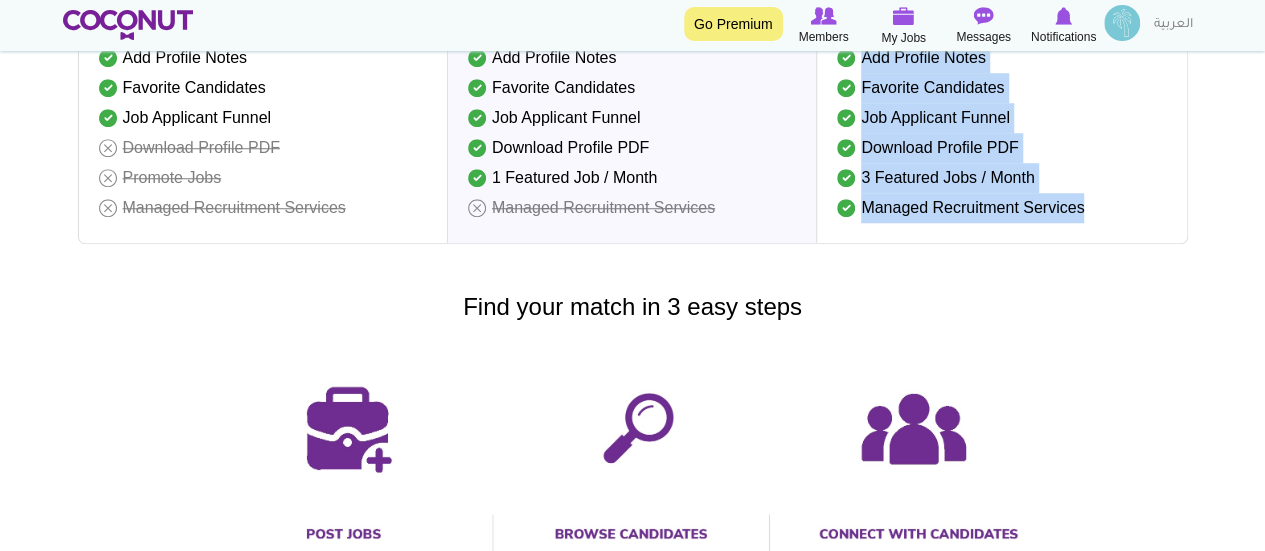 drag, startPoint x: 861, startPoint y: 349, endPoint x: 1102, endPoint y: 260, distance: 256.90854 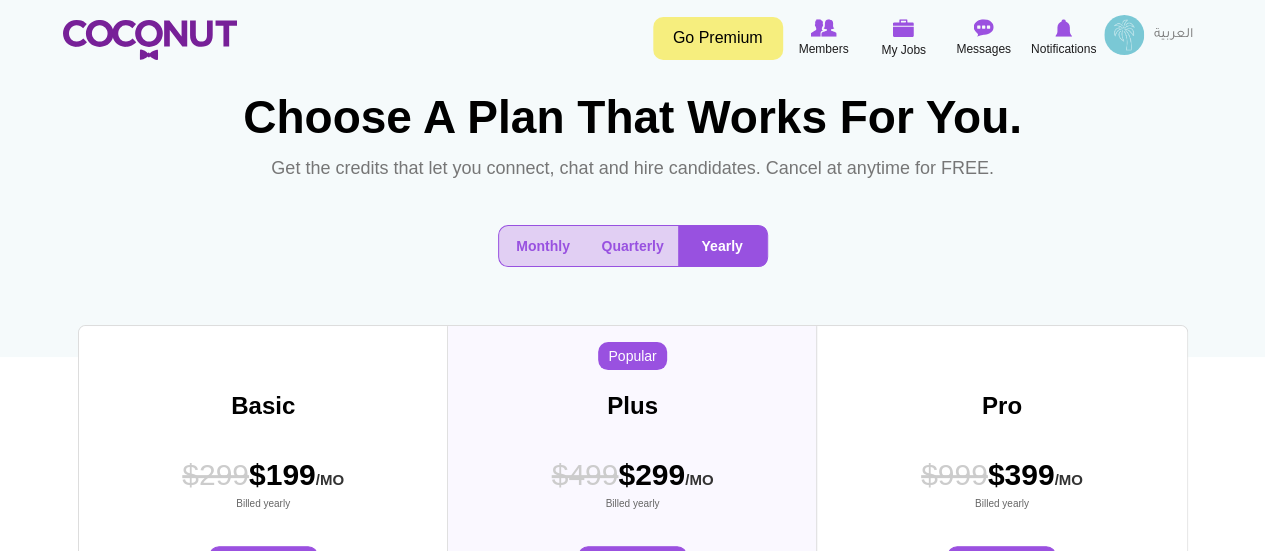 scroll, scrollTop: 0, scrollLeft: 0, axis: both 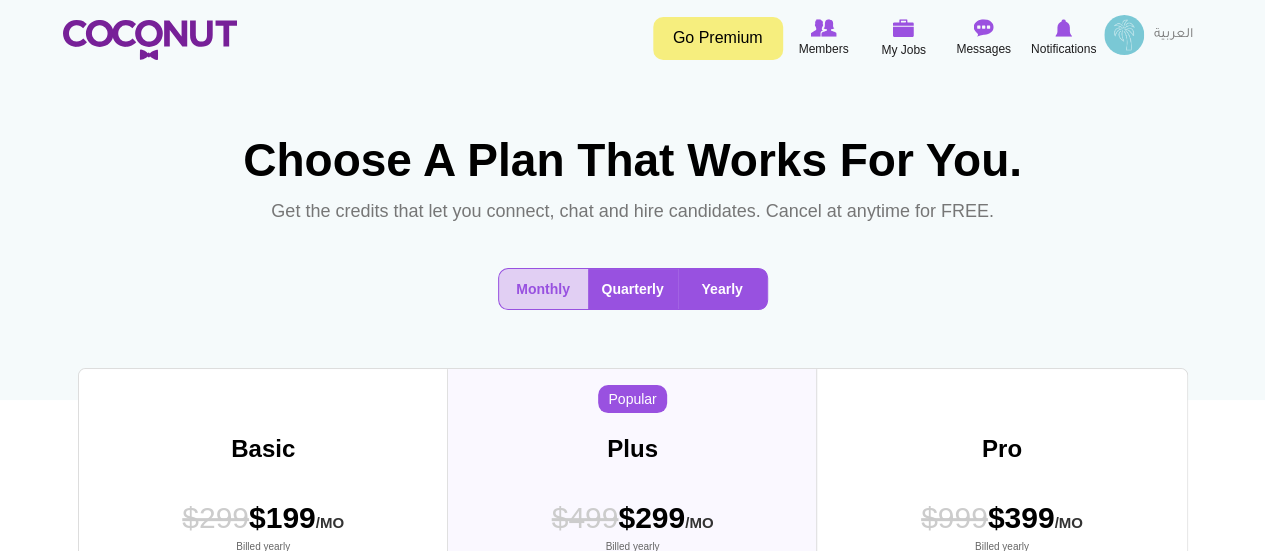 click on "Quarterly" at bounding box center (633, 289) 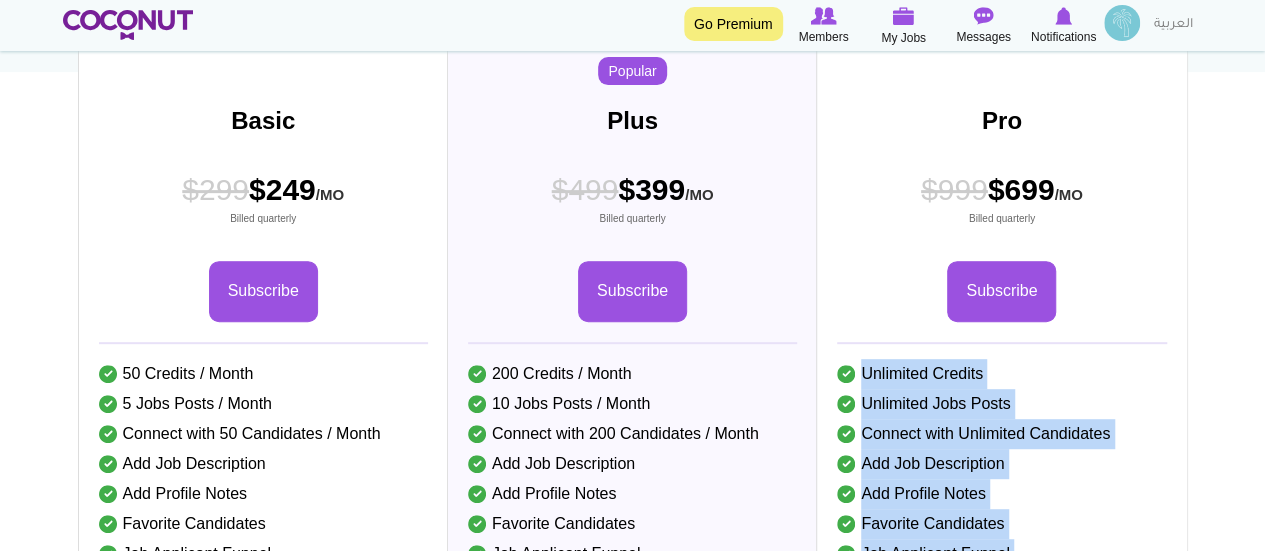 scroll, scrollTop: 200, scrollLeft: 0, axis: vertical 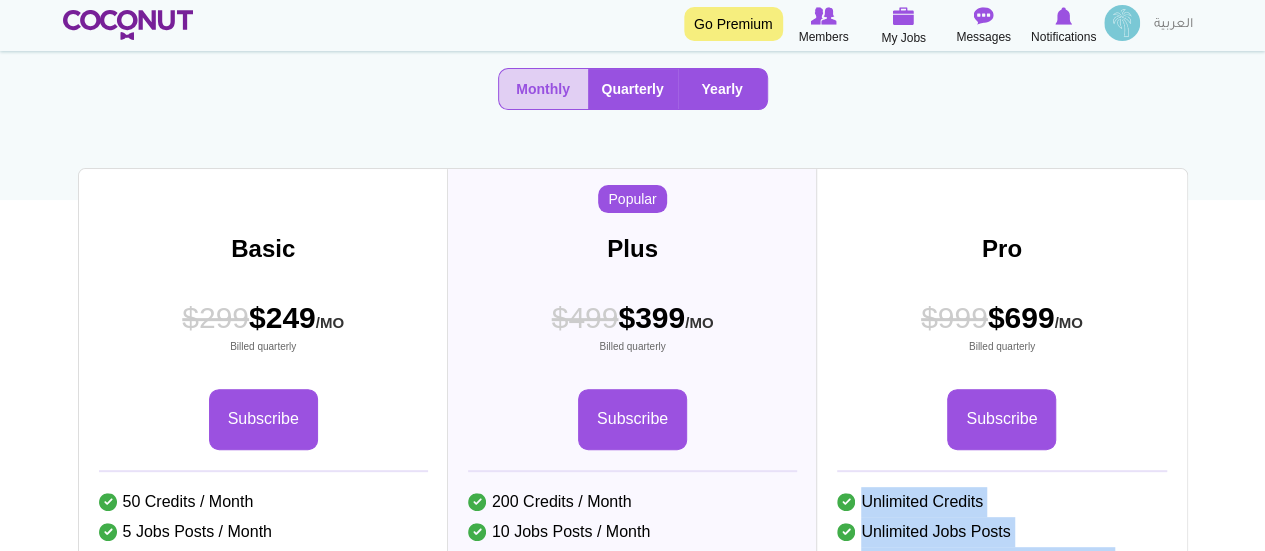 click on "Yearly" at bounding box center [722, 89] 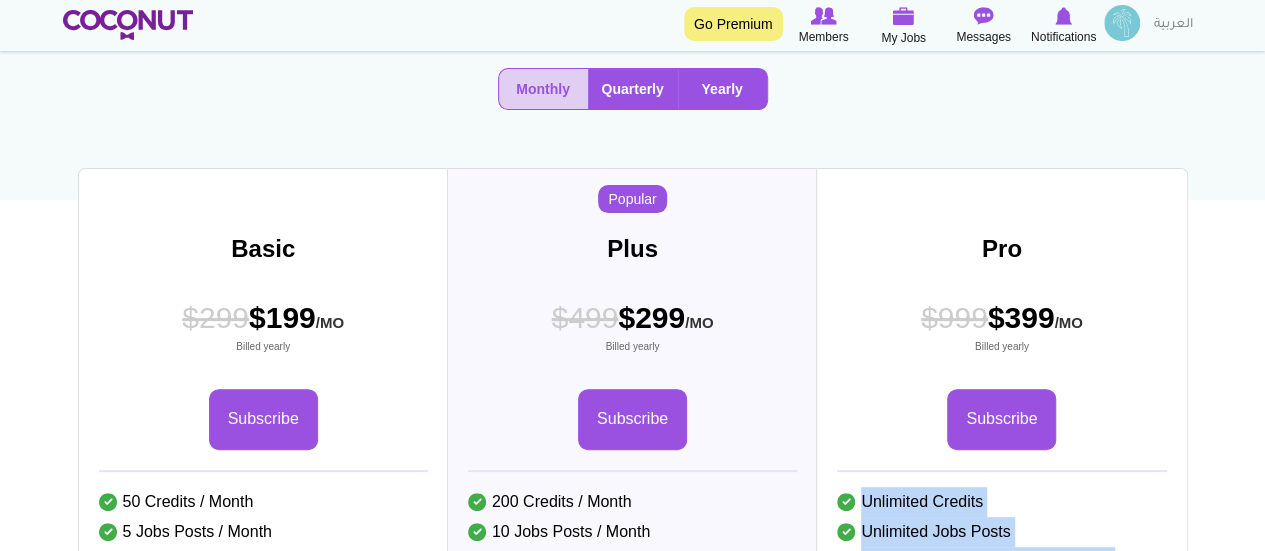click on "Quarterly" at bounding box center [633, 89] 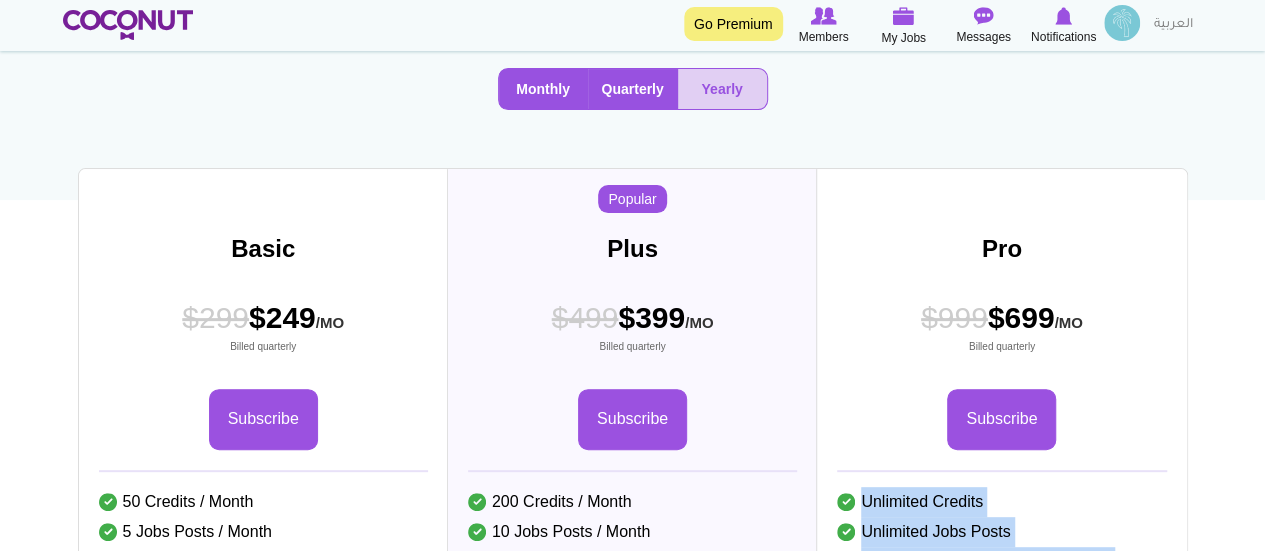 click on "Monthly" at bounding box center (543, 89) 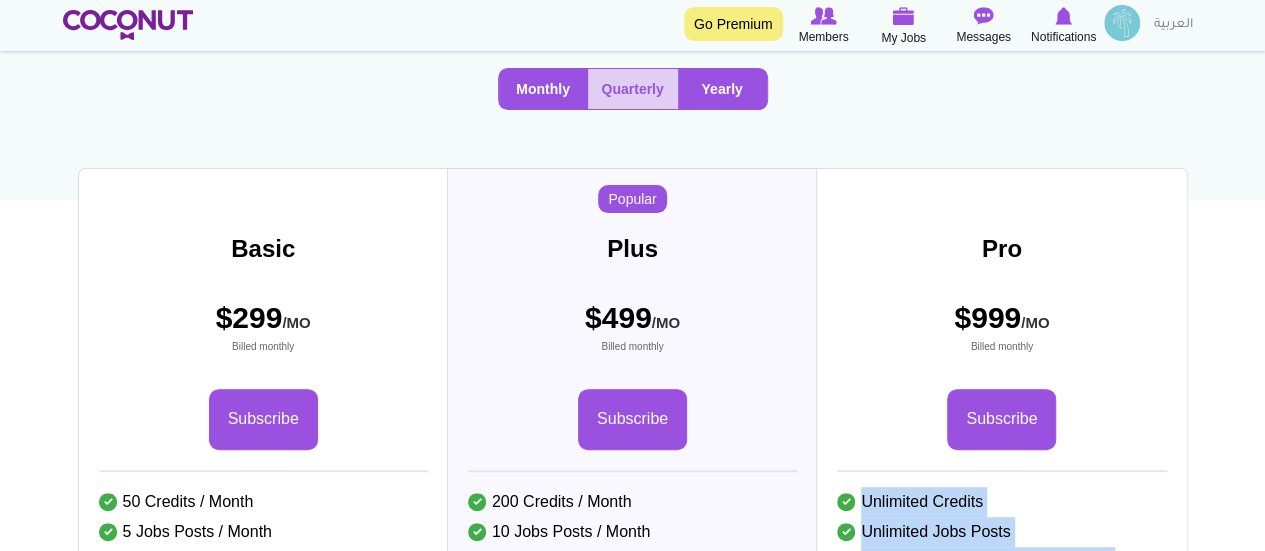 click on "Yearly" at bounding box center (722, 89) 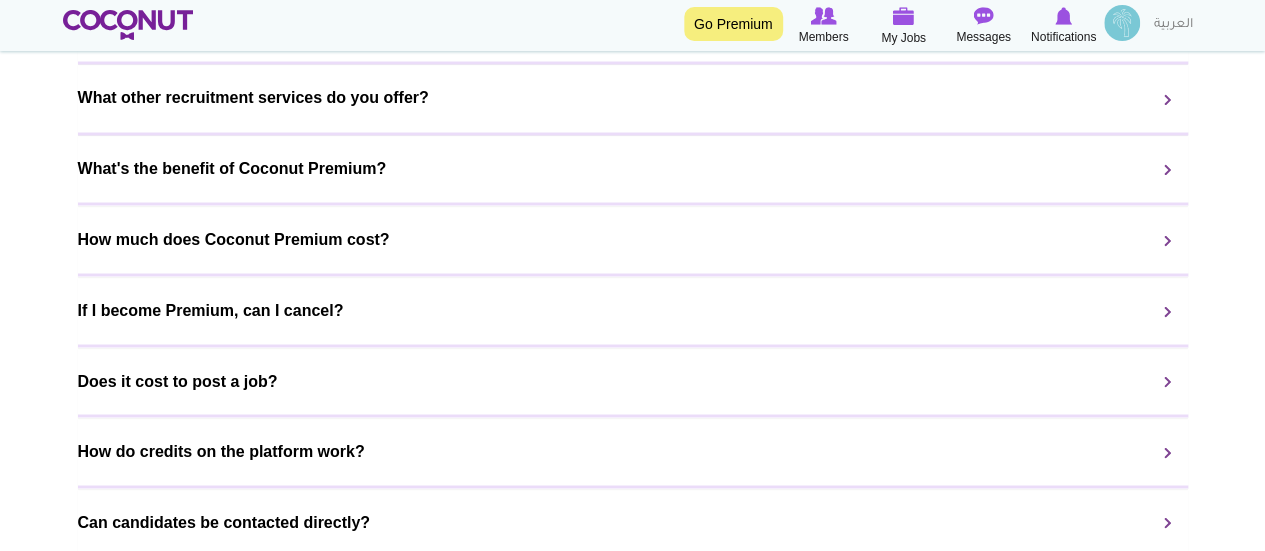 scroll, scrollTop: 1900, scrollLeft: 0, axis: vertical 